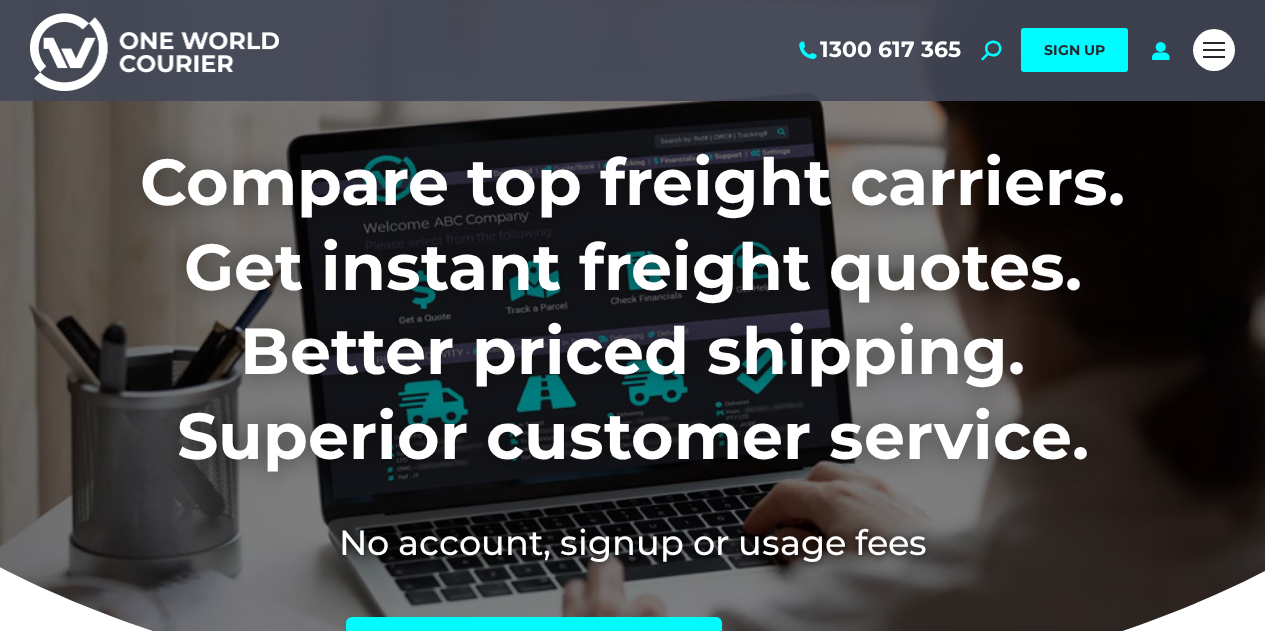 scroll, scrollTop: 0, scrollLeft: 0, axis: both 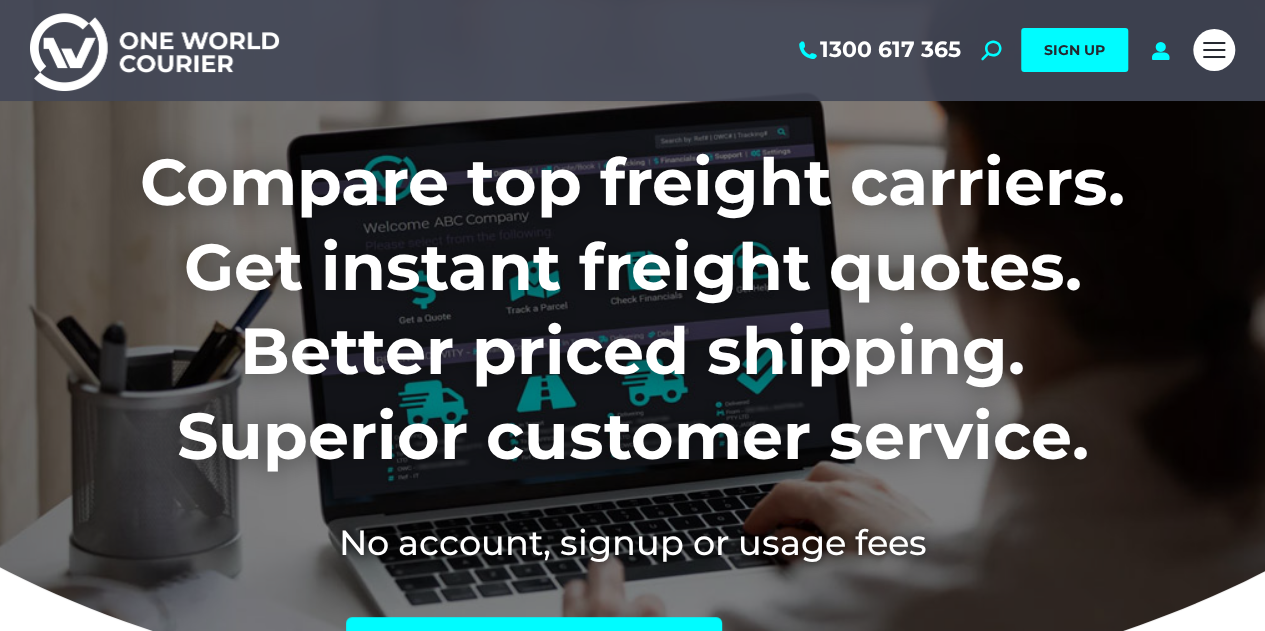click at bounding box center (1214, 50) 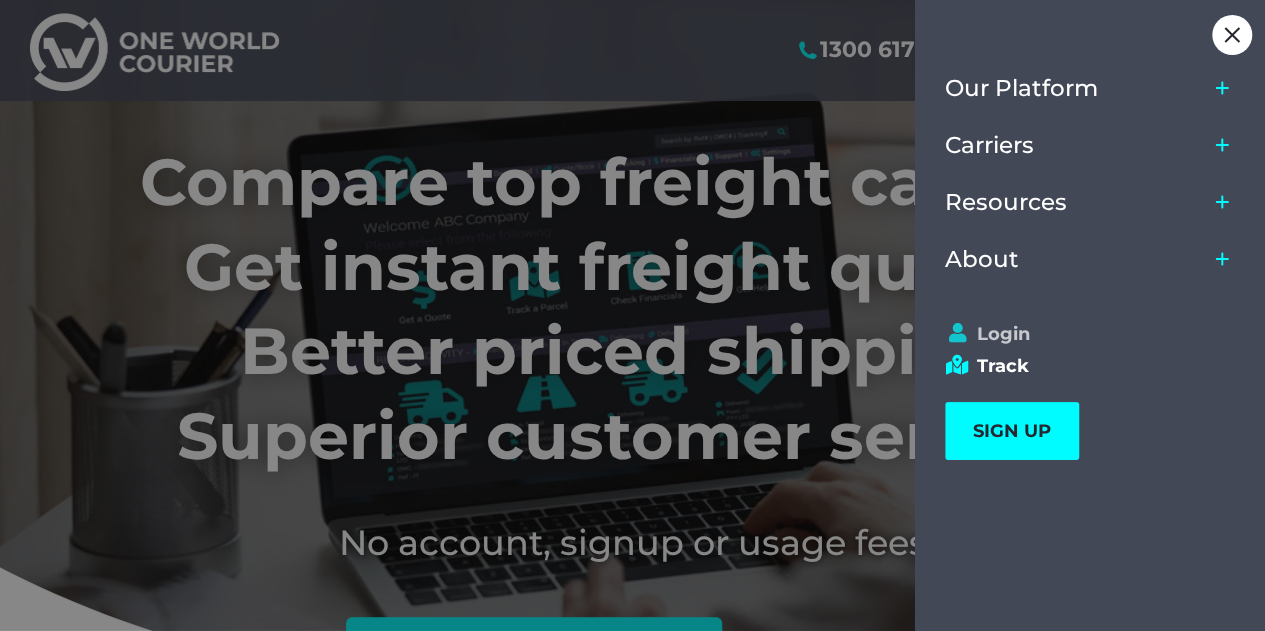click on "Login" at bounding box center (1081, 334) 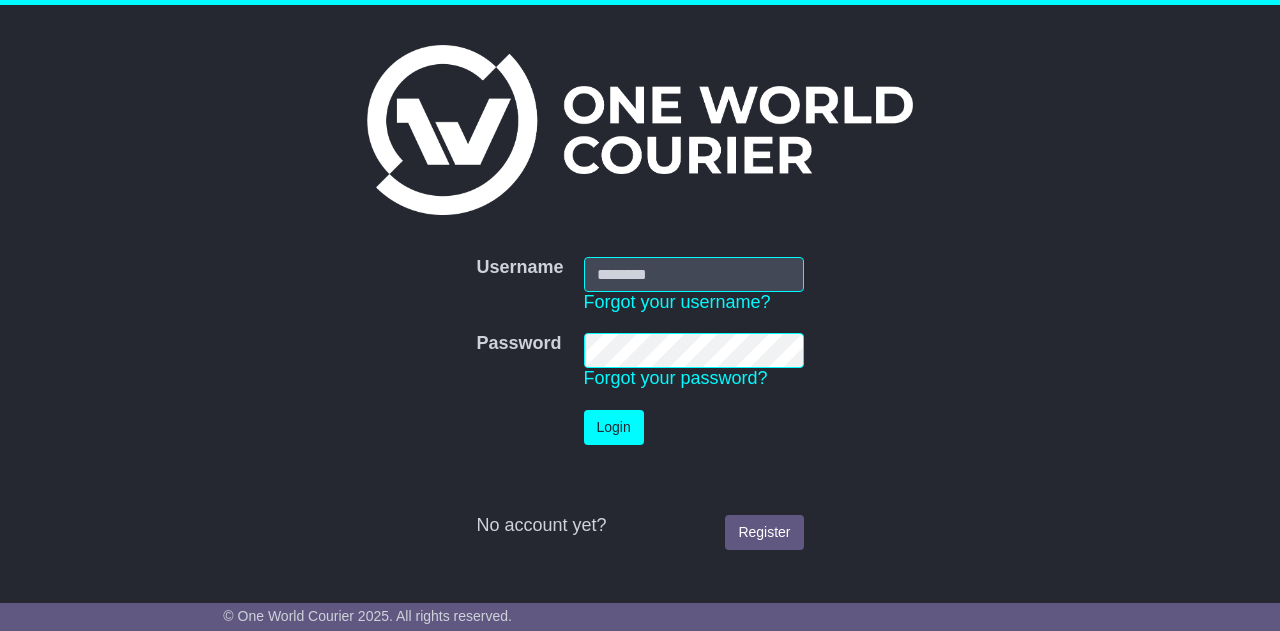 scroll, scrollTop: 0, scrollLeft: 0, axis: both 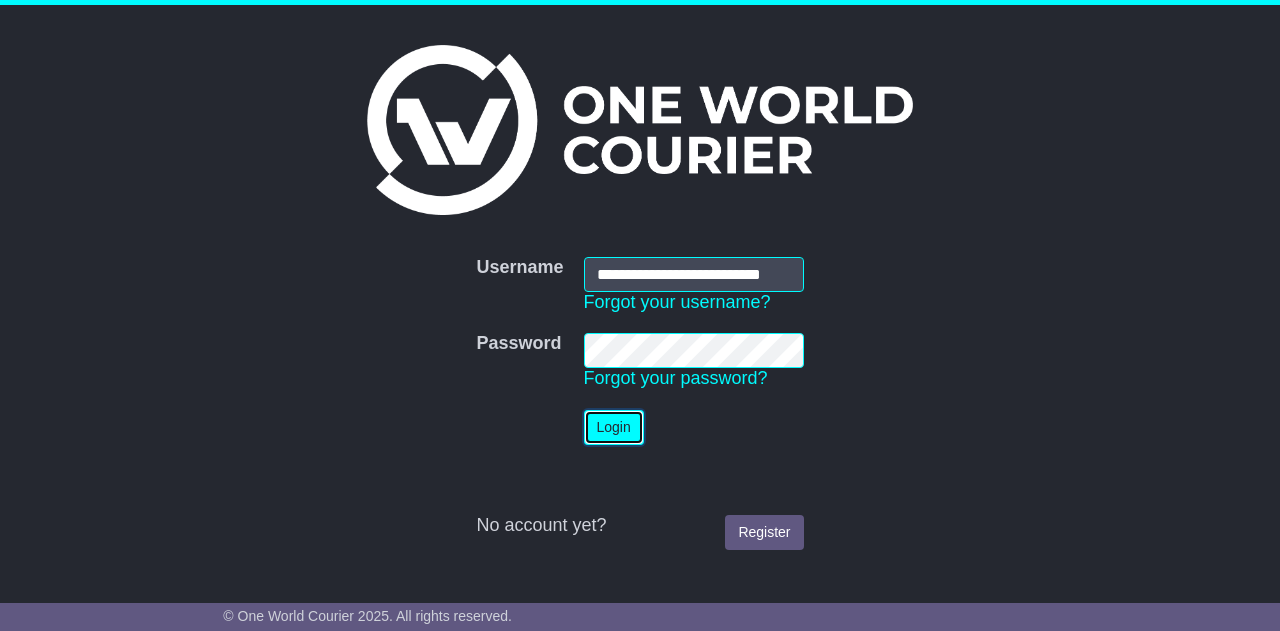 click on "Login" at bounding box center [614, 427] 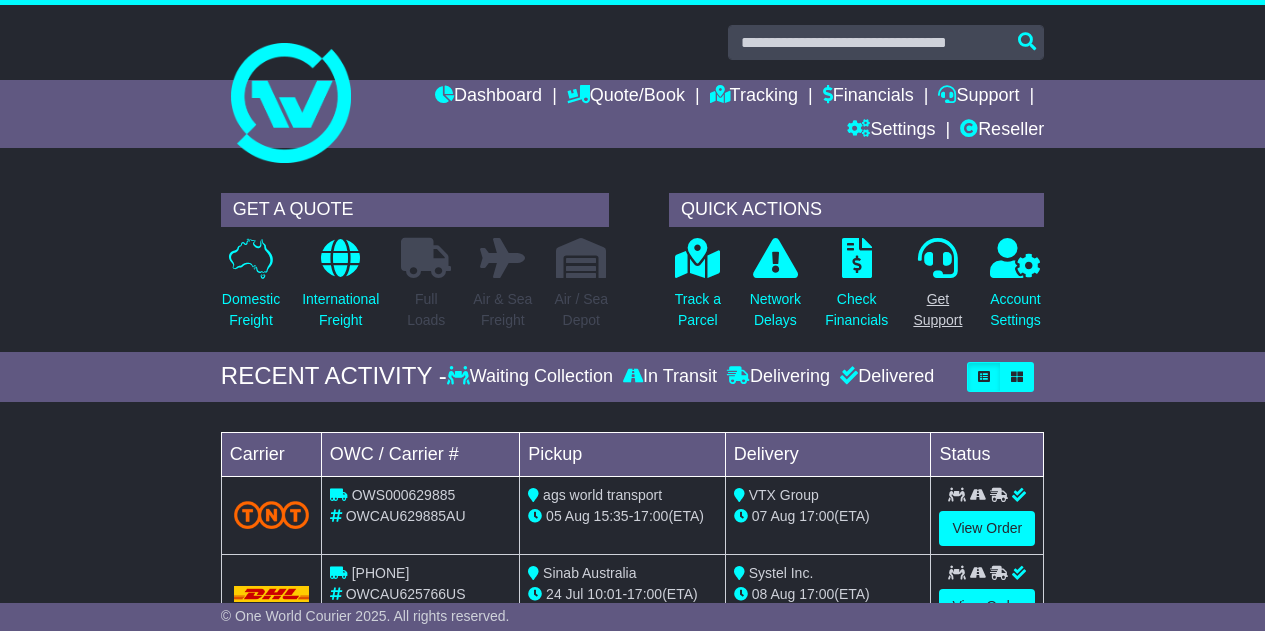 scroll, scrollTop: 0, scrollLeft: 0, axis: both 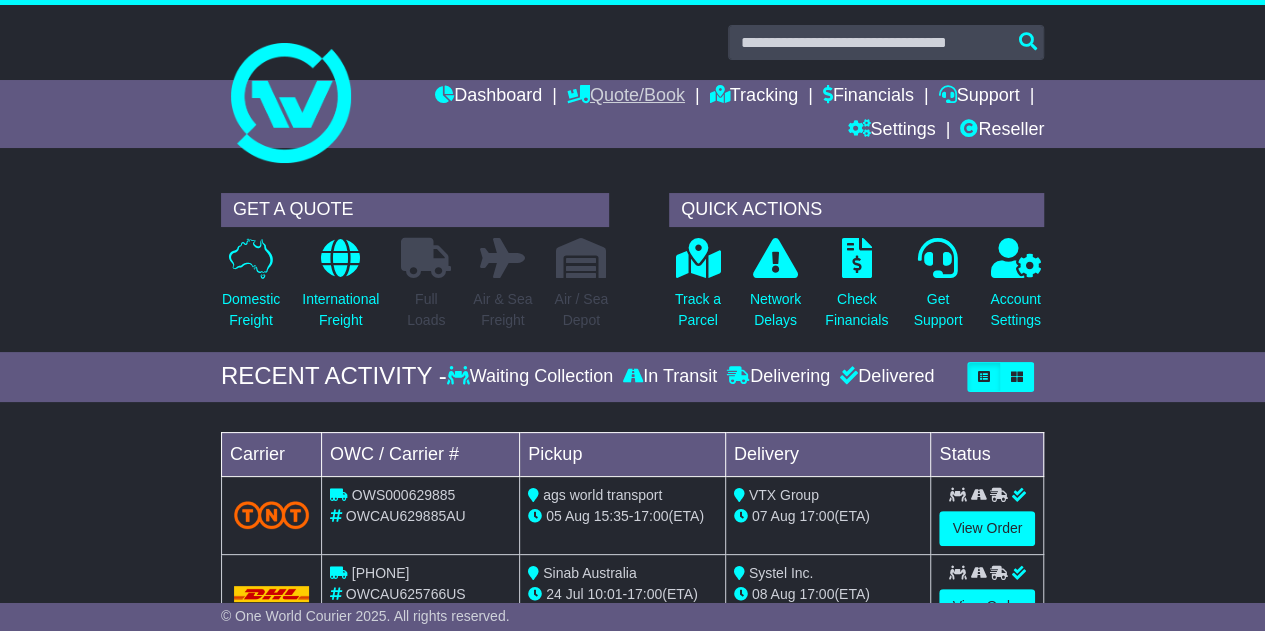 click on "Quote/Book" at bounding box center [626, 97] 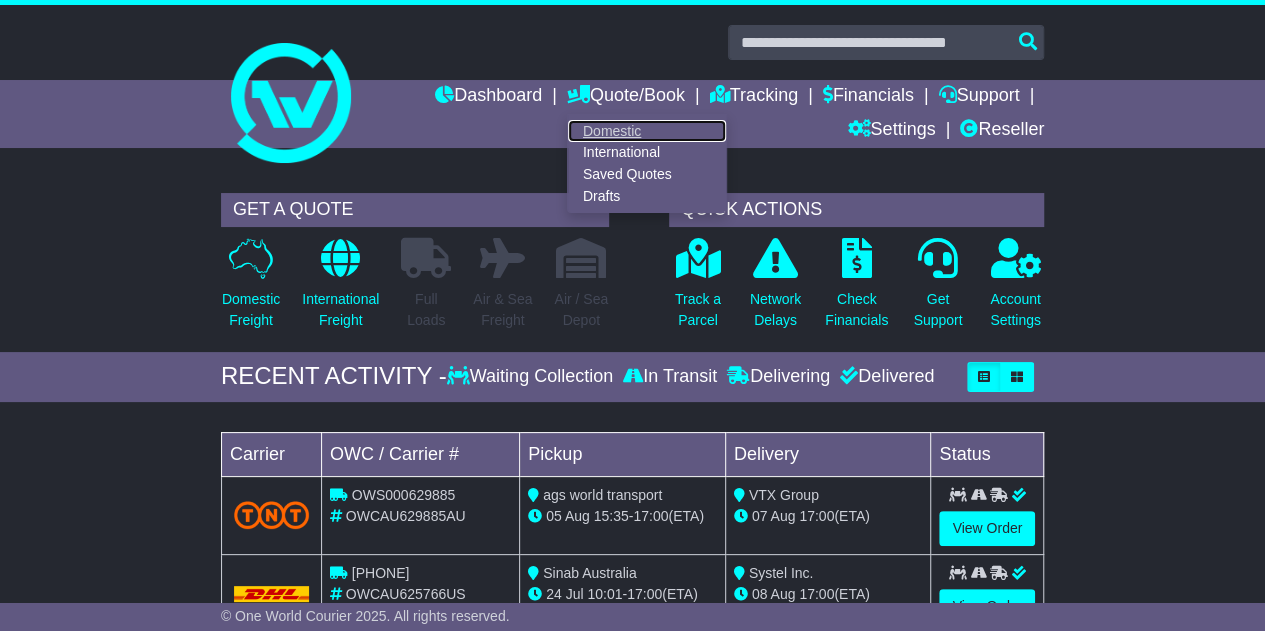click on "Domestic" at bounding box center (647, 131) 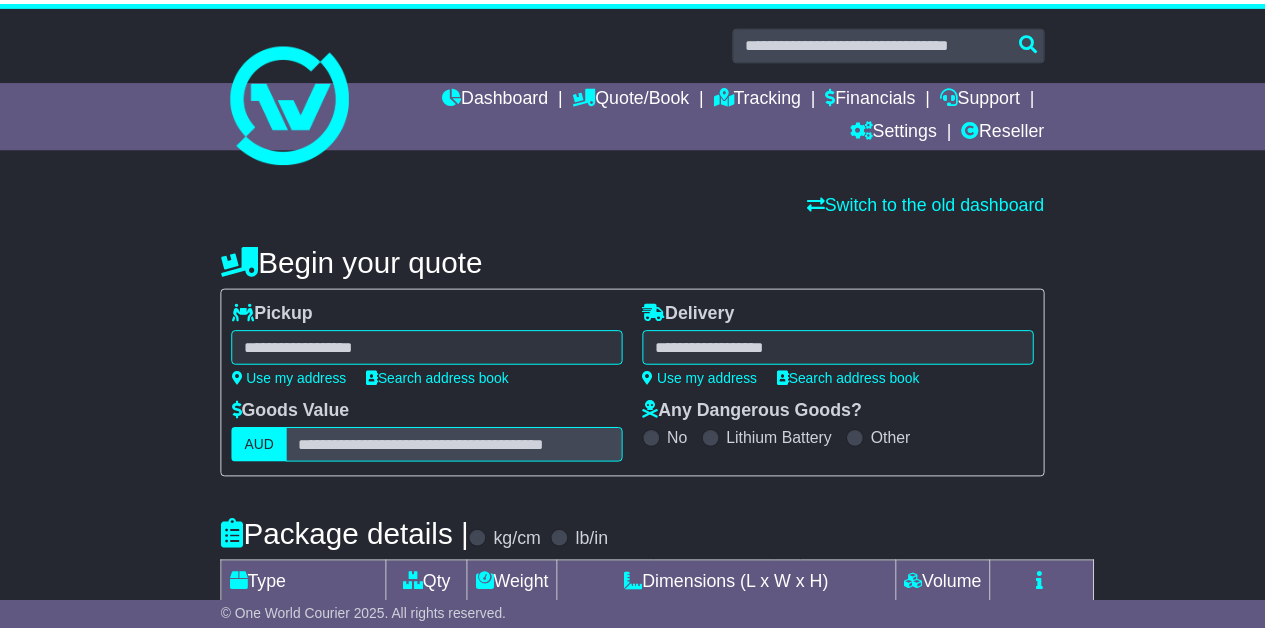 scroll, scrollTop: 0, scrollLeft: 0, axis: both 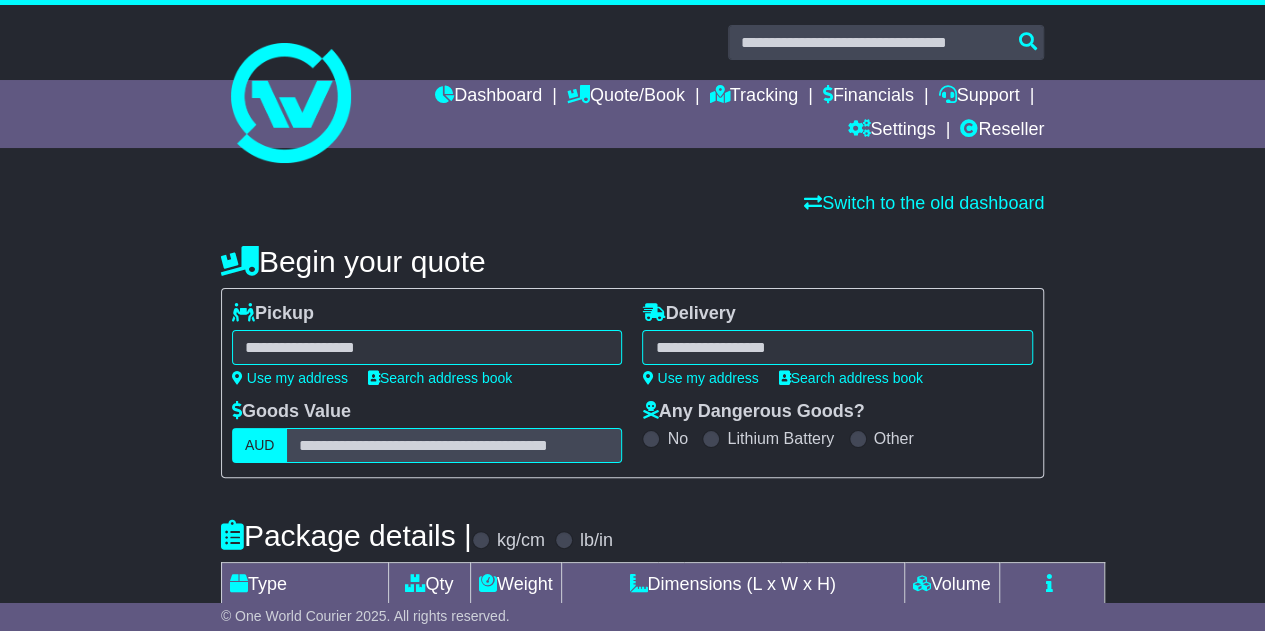 click at bounding box center (427, 347) 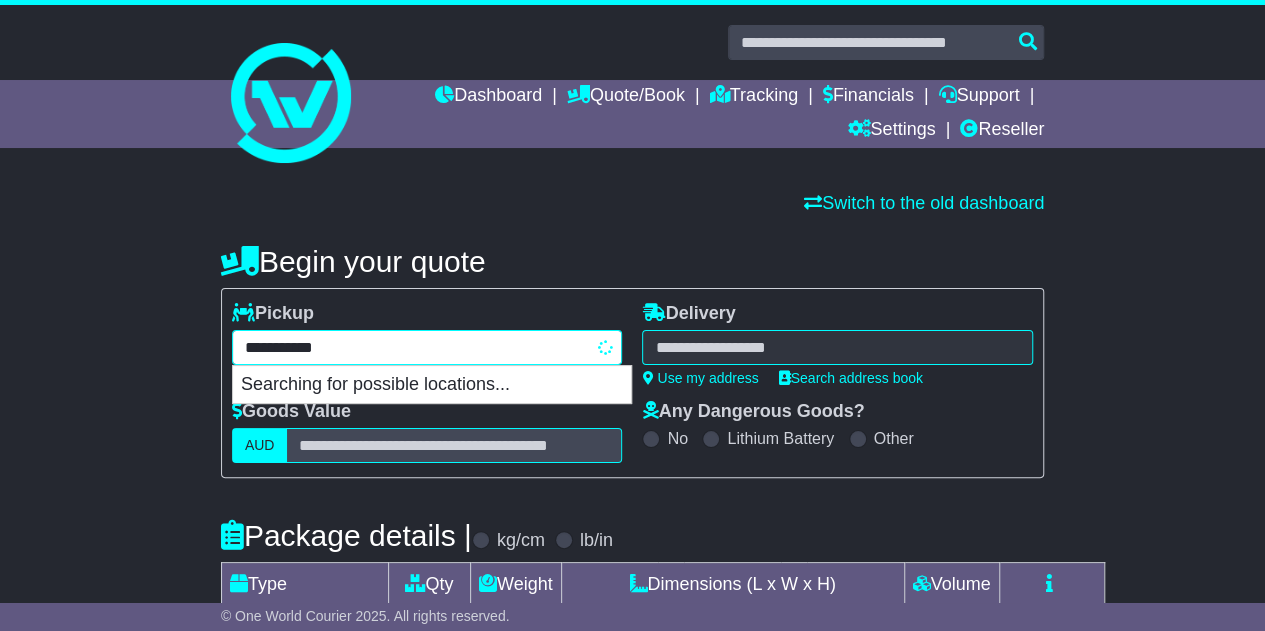 type on "**********" 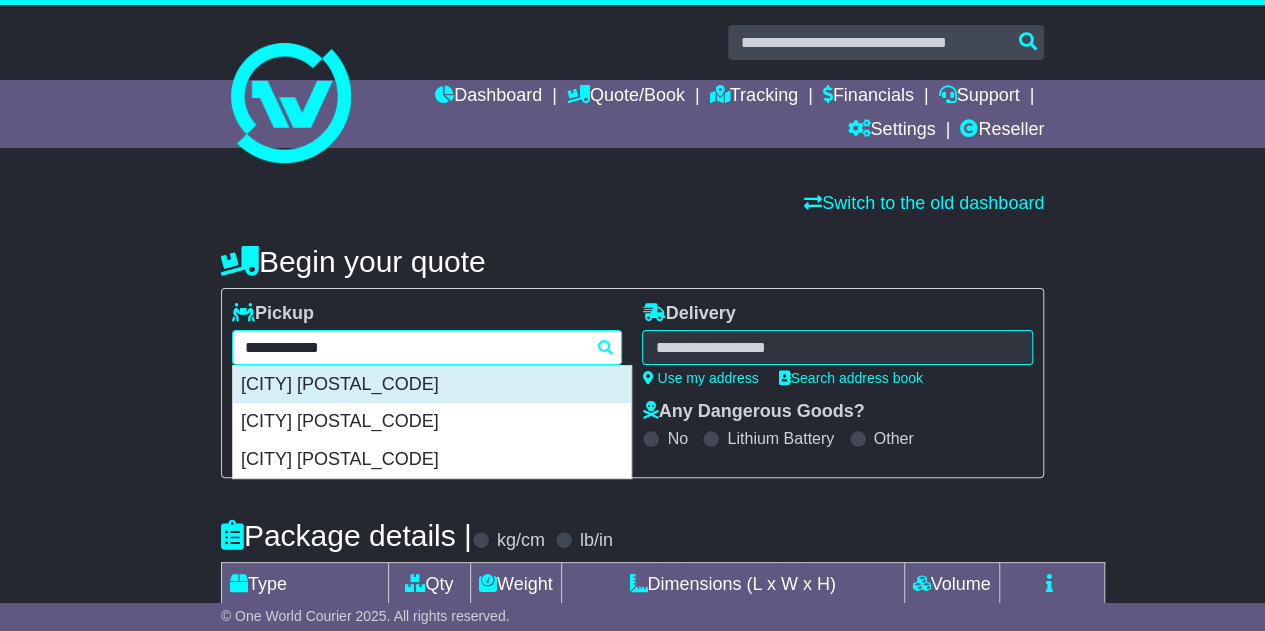 click on "BAYSWATER 3153" at bounding box center (432, 385) 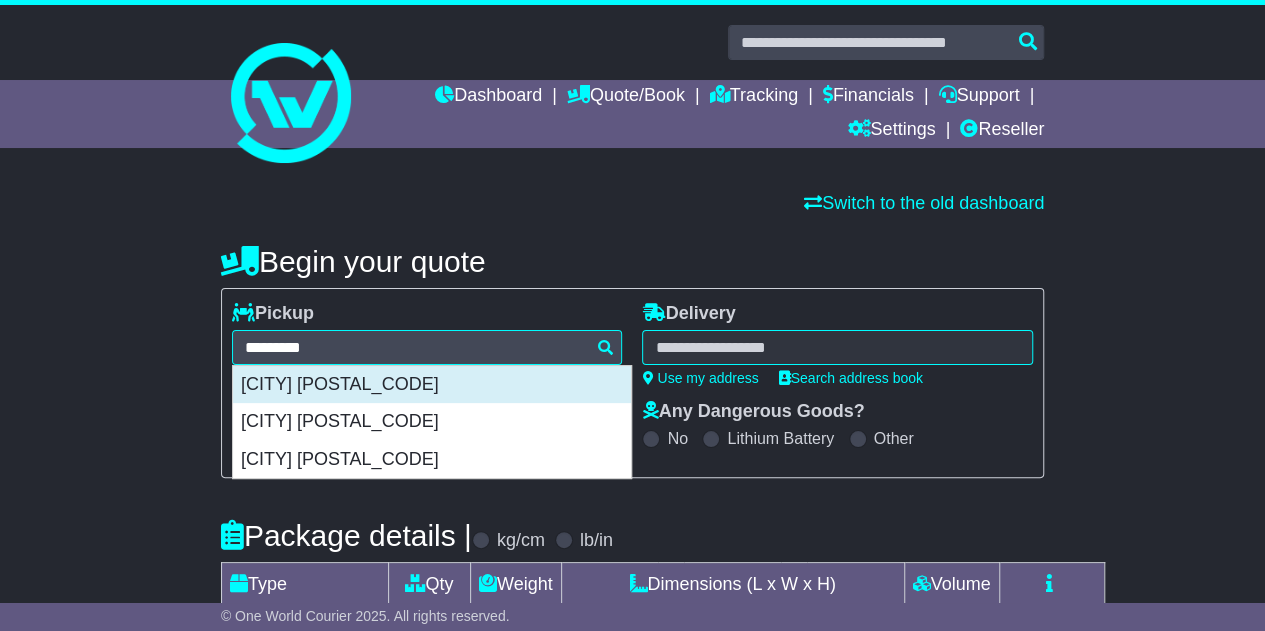 type on "**********" 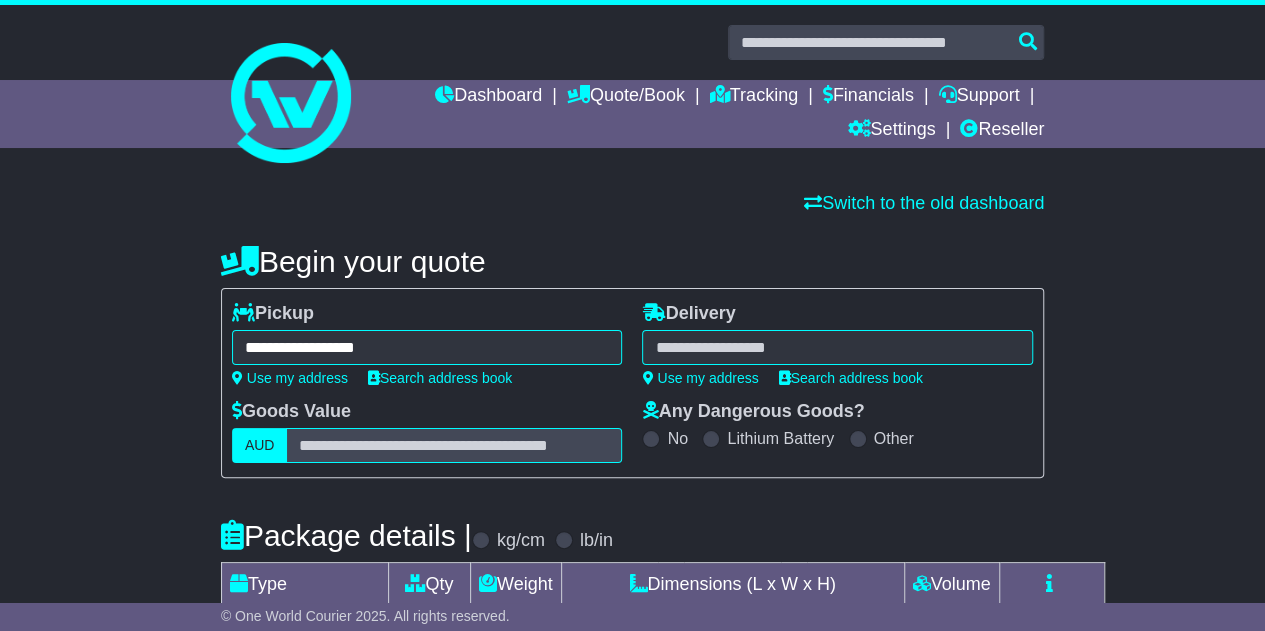 click at bounding box center [837, 347] 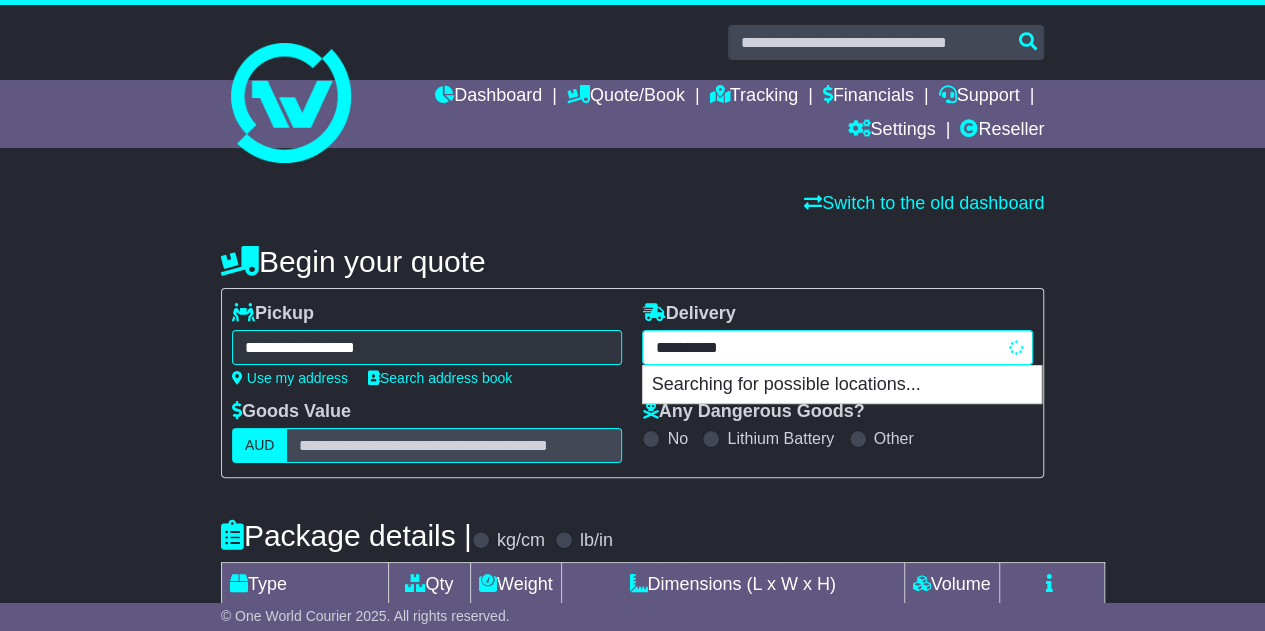type on "**********" 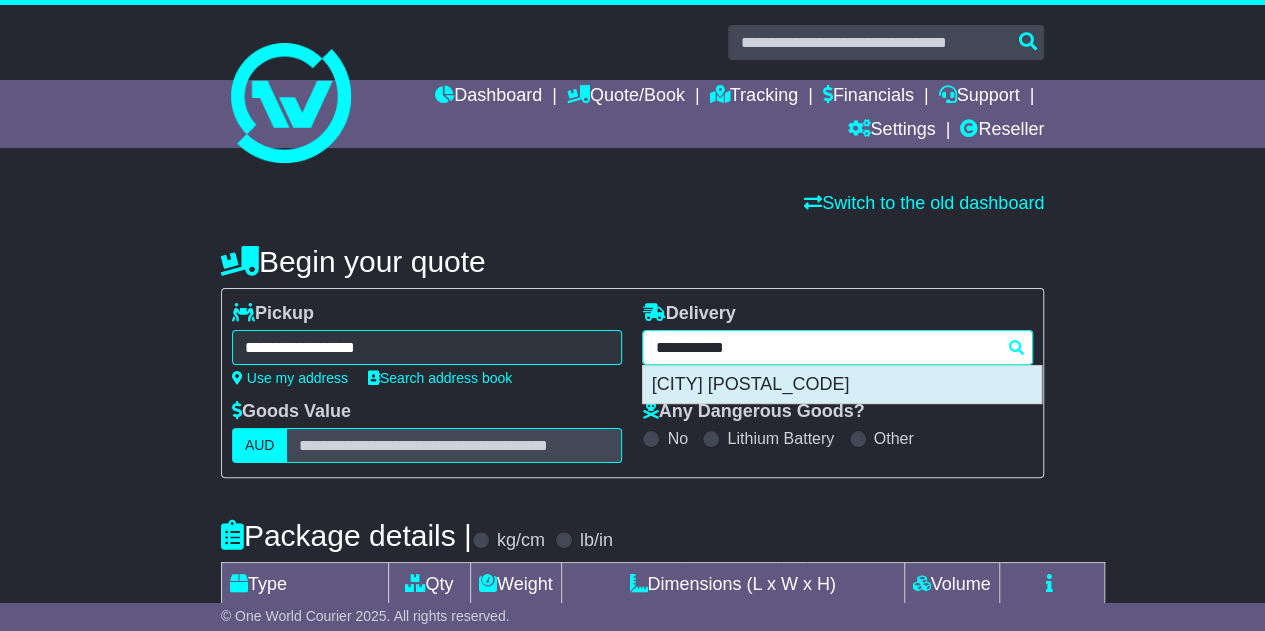 click on "TULLAMARINE 3043" at bounding box center [842, 385] 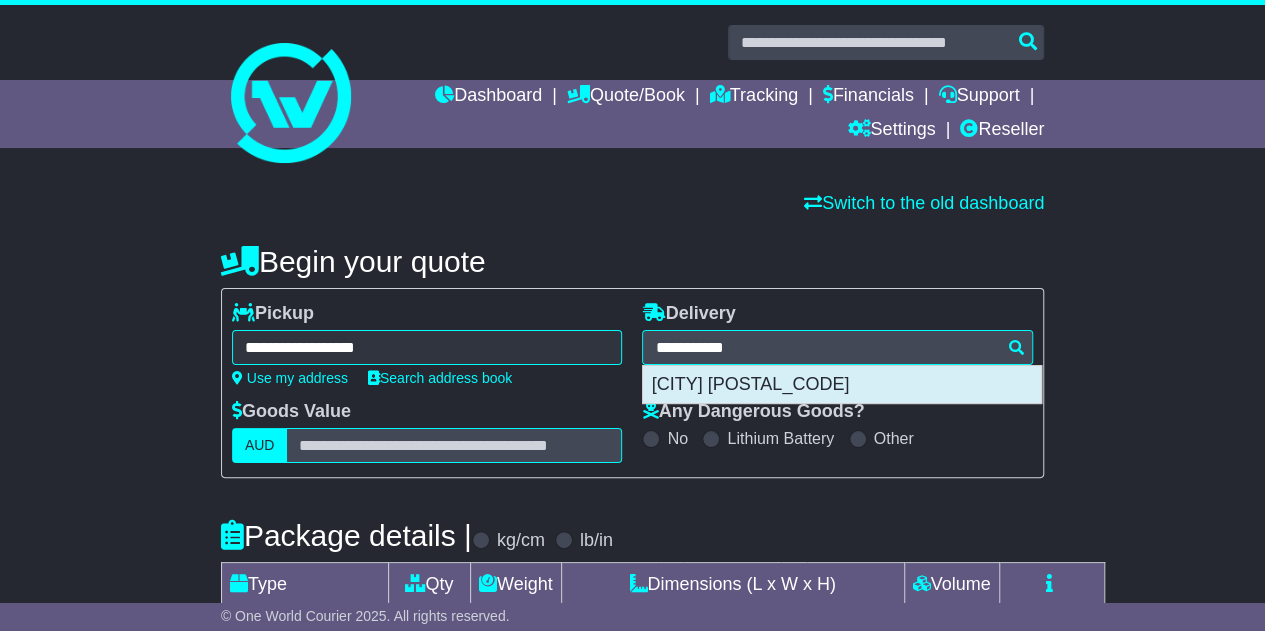 type on "**********" 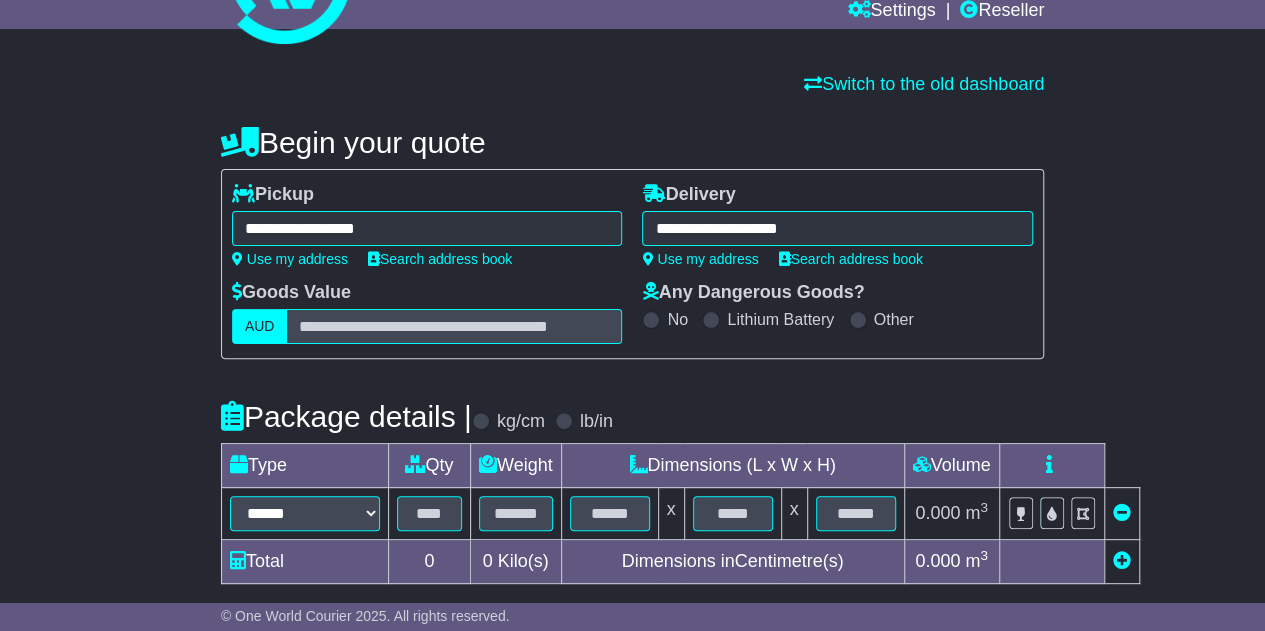 scroll, scrollTop: 300, scrollLeft: 0, axis: vertical 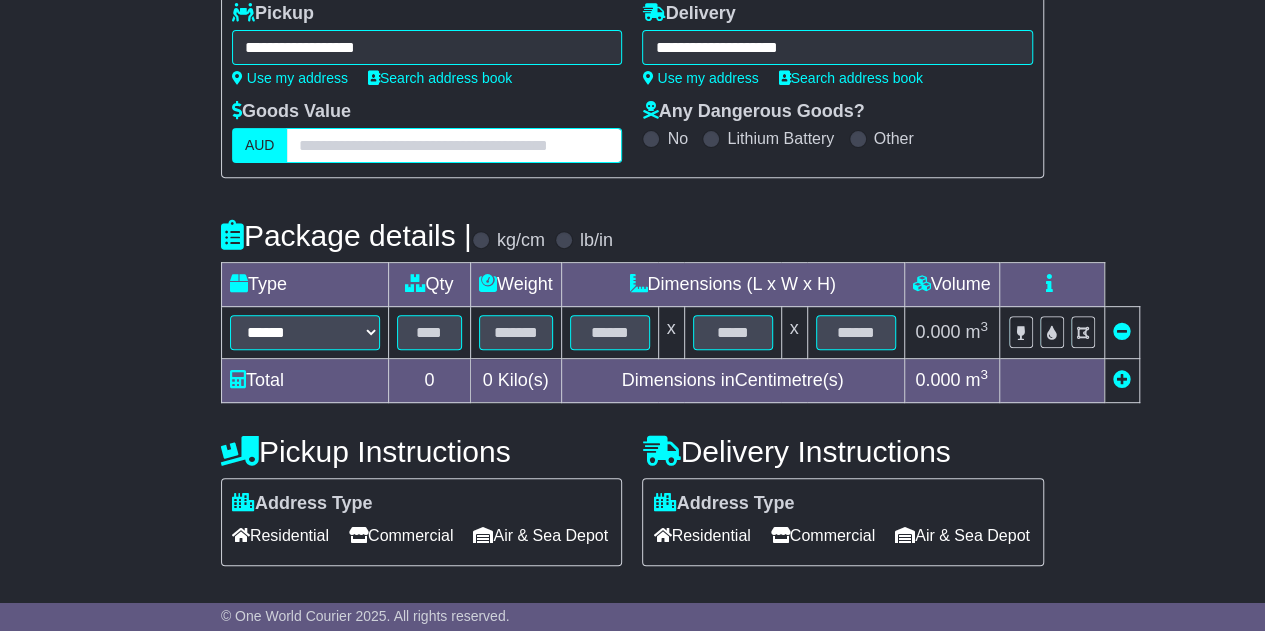 click at bounding box center [454, 145] 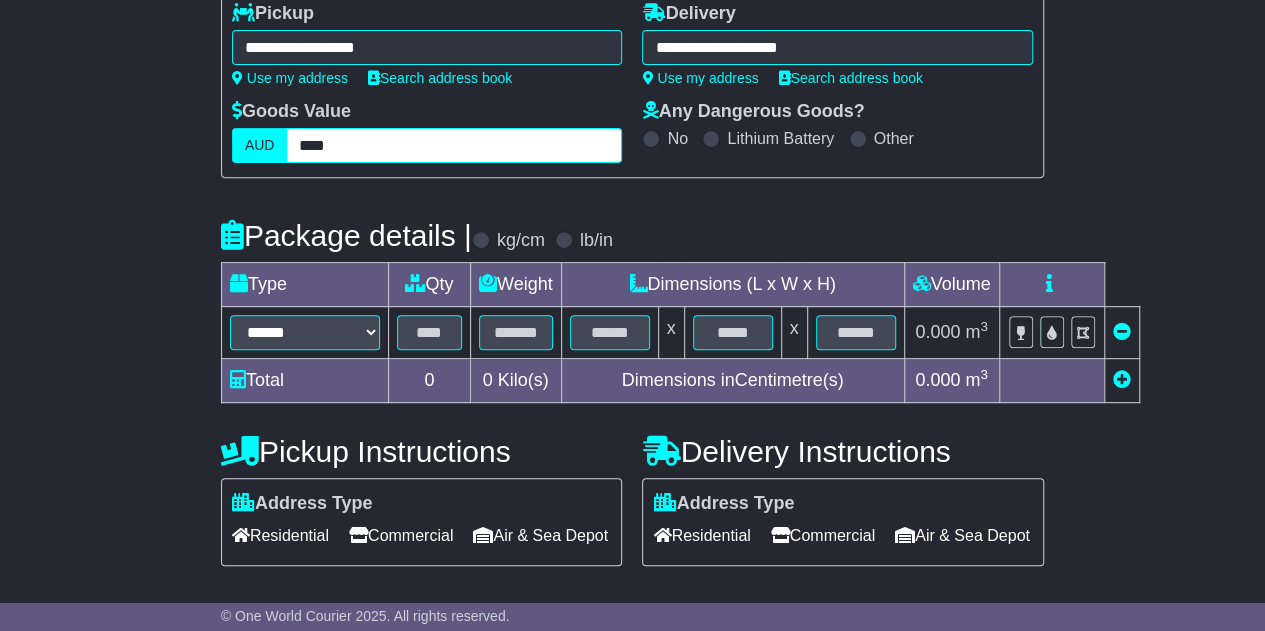 type on "****" 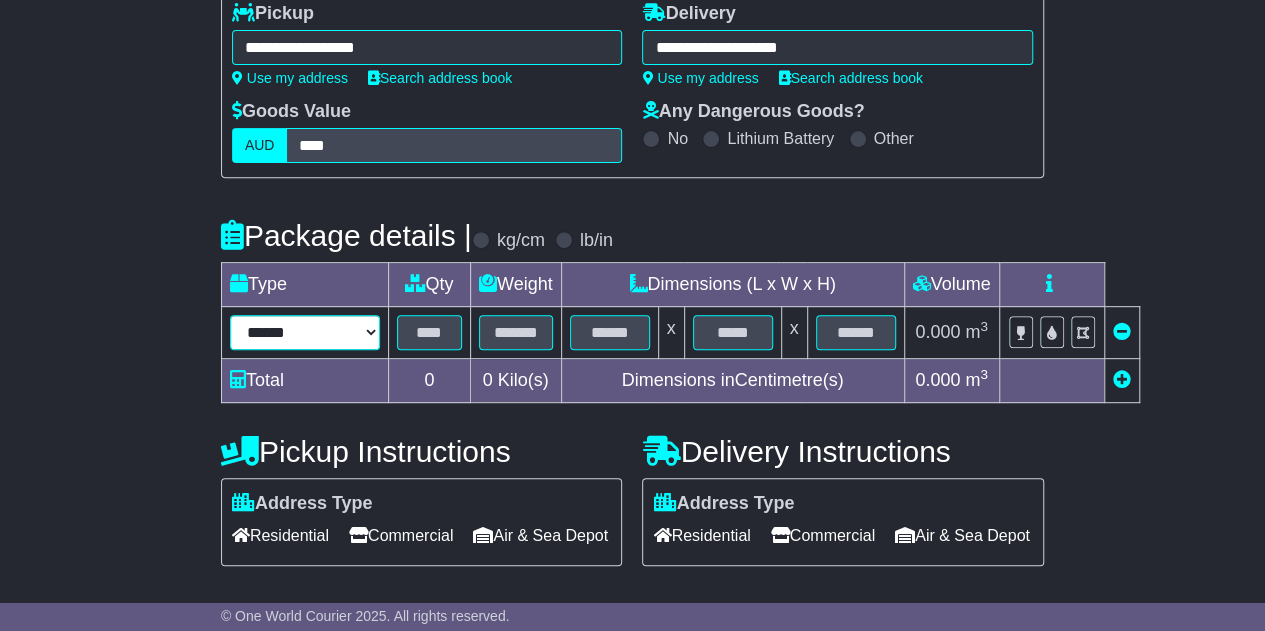 click on "****** ****** *** ******** ***** **** **** ****** *** *******" at bounding box center (305, 332) 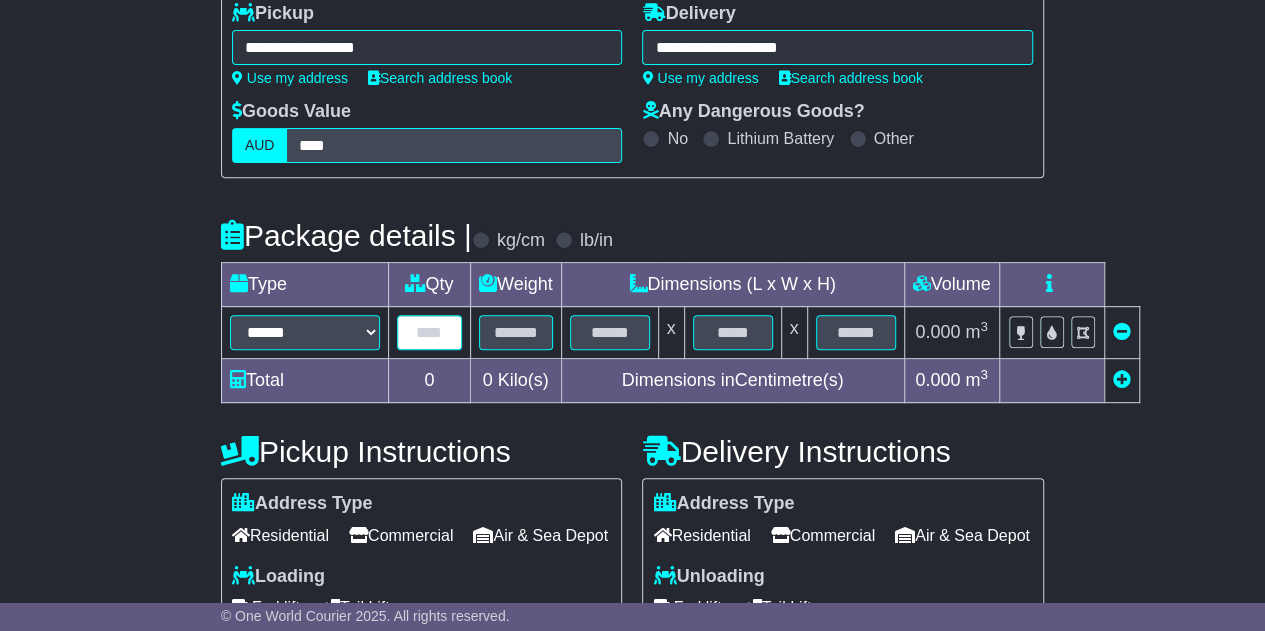 click at bounding box center [429, 332] 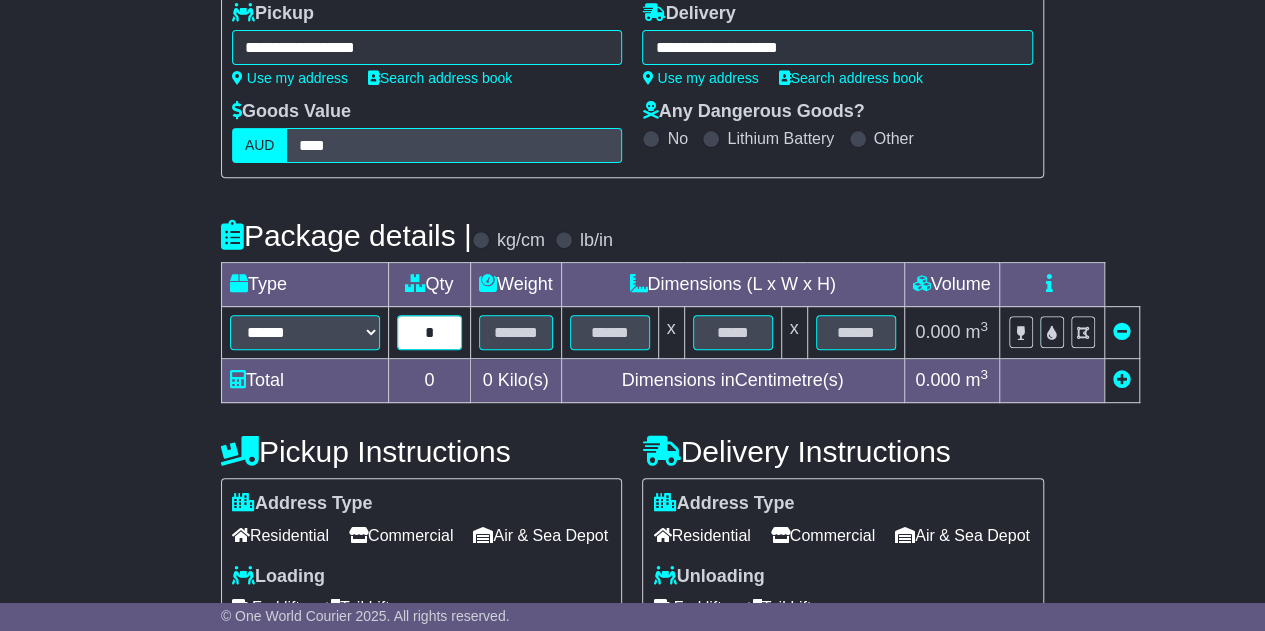type on "*" 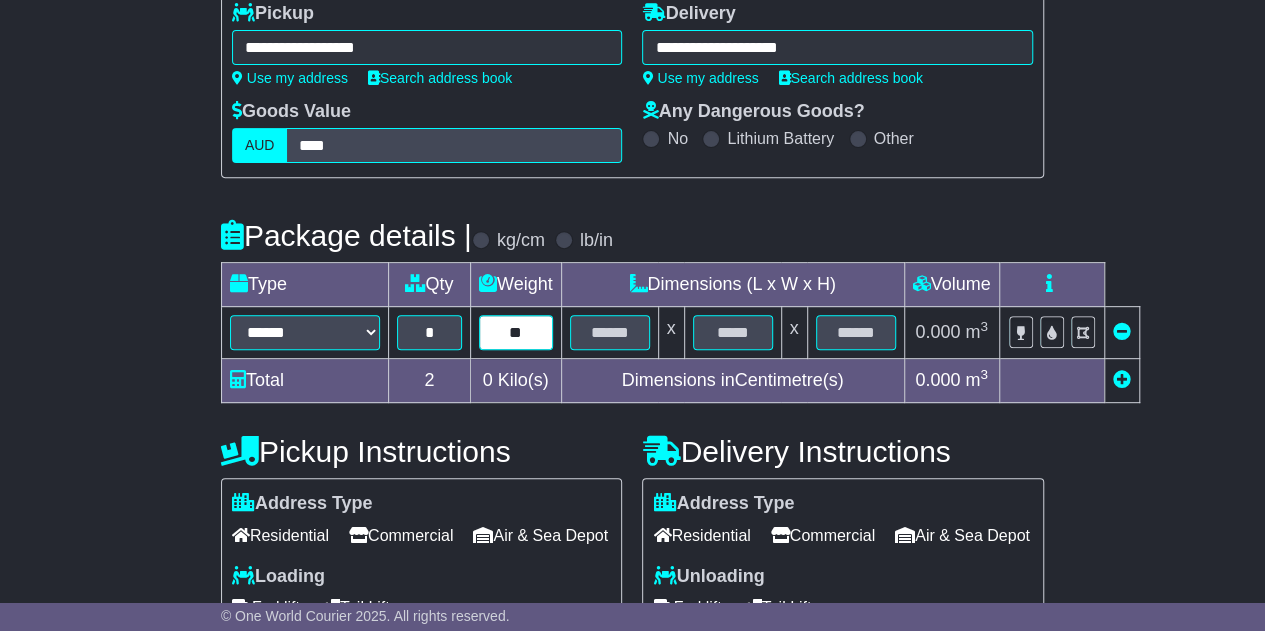 type on "*" 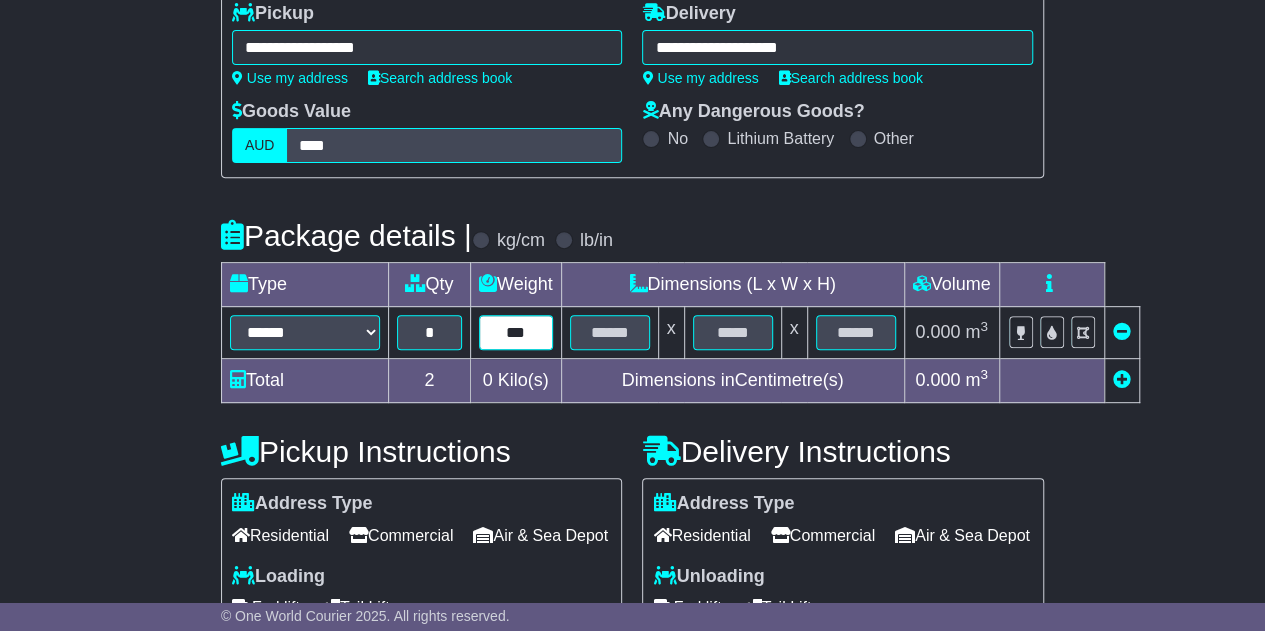 type on "***" 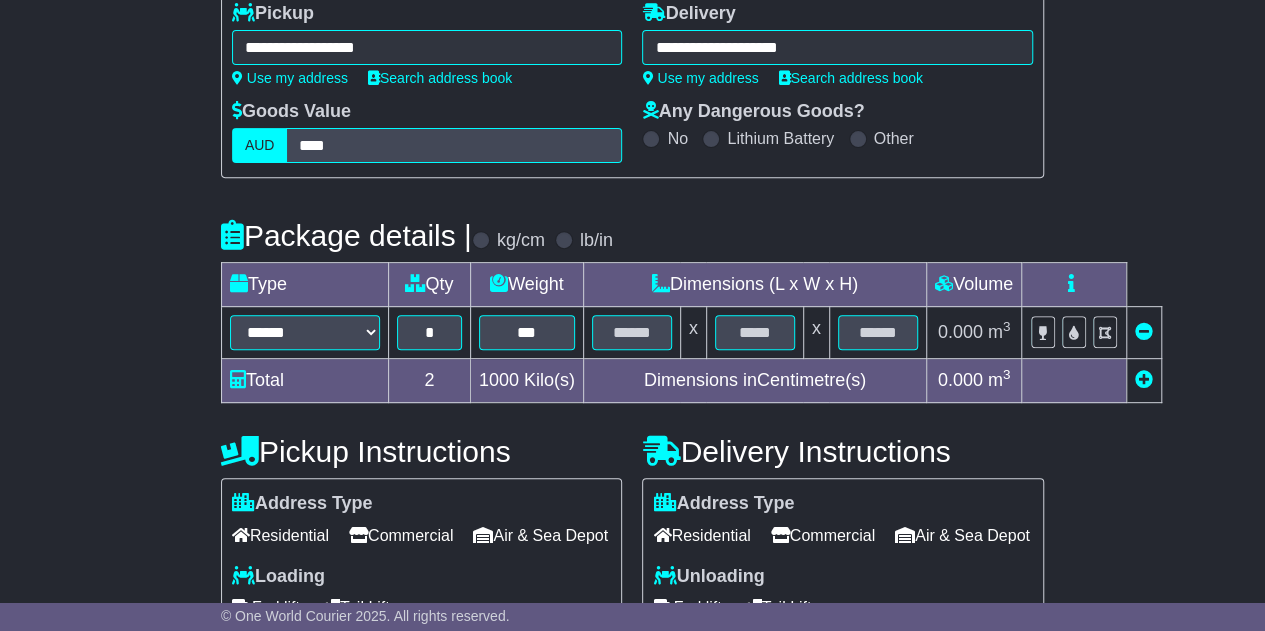 click on "Commercial" at bounding box center (823, 535) 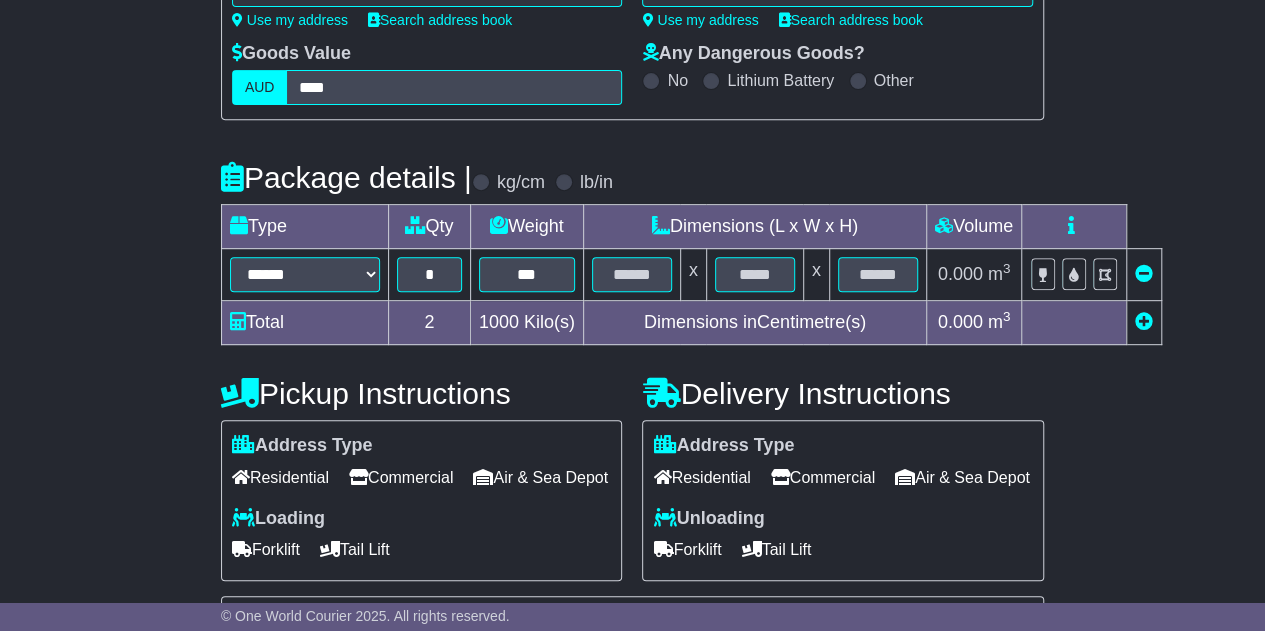 scroll, scrollTop: 400, scrollLeft: 0, axis: vertical 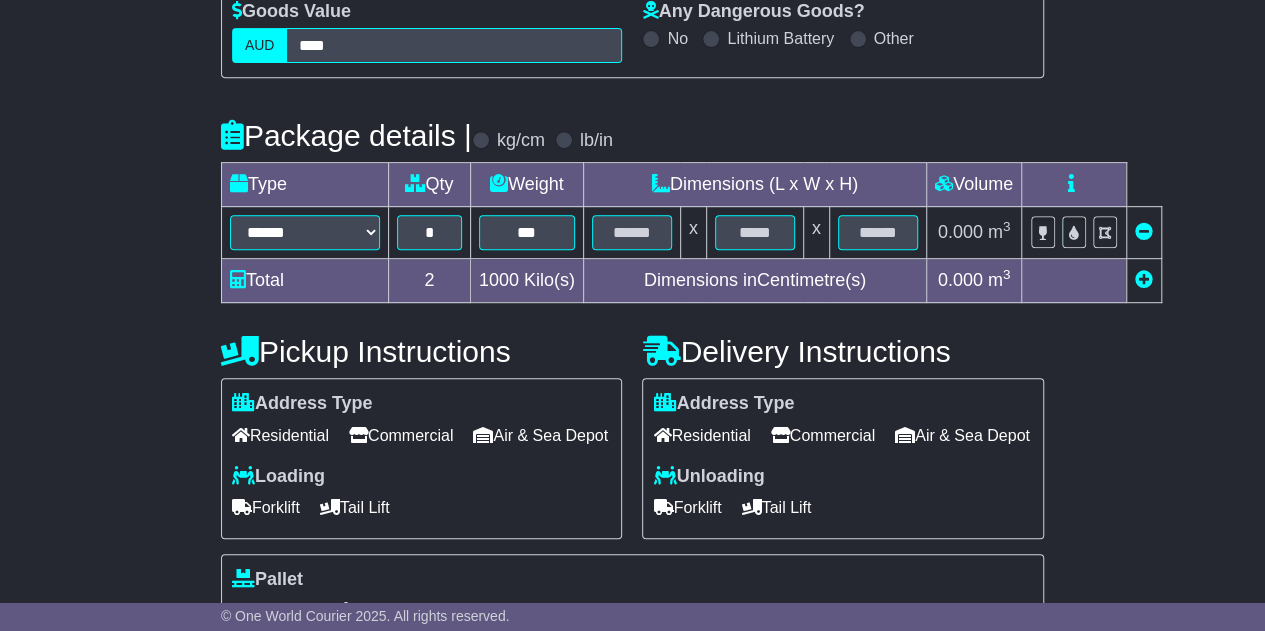 click on "Forklift" at bounding box center (266, 507) 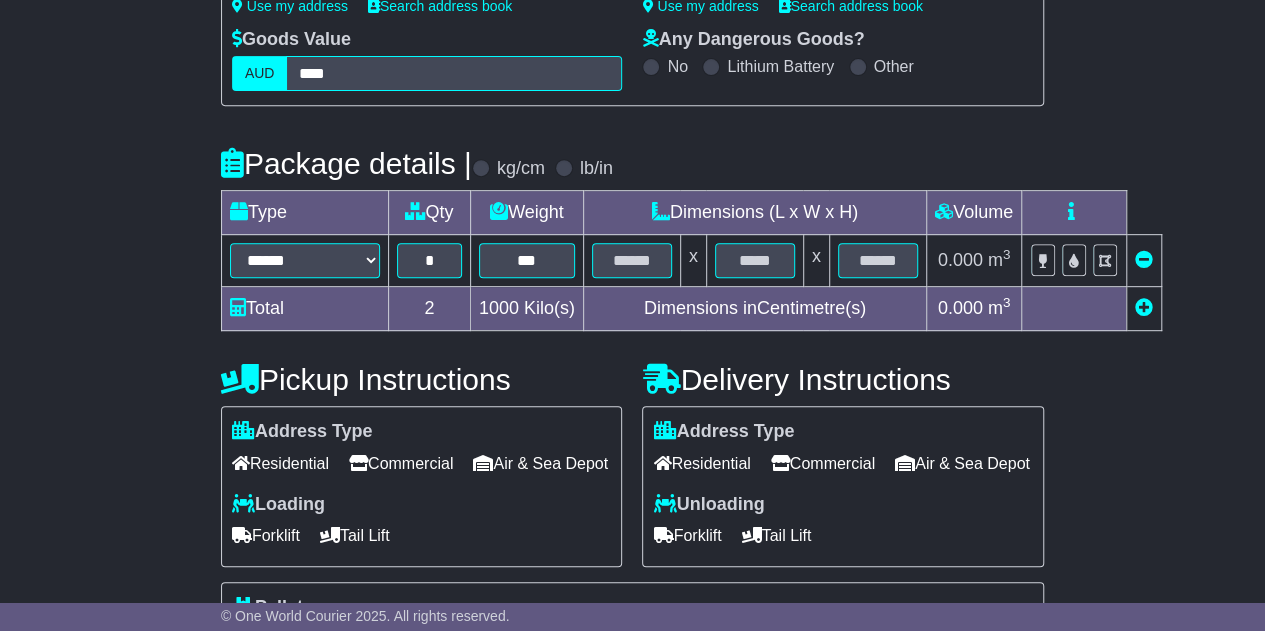 scroll, scrollTop: 200, scrollLeft: 0, axis: vertical 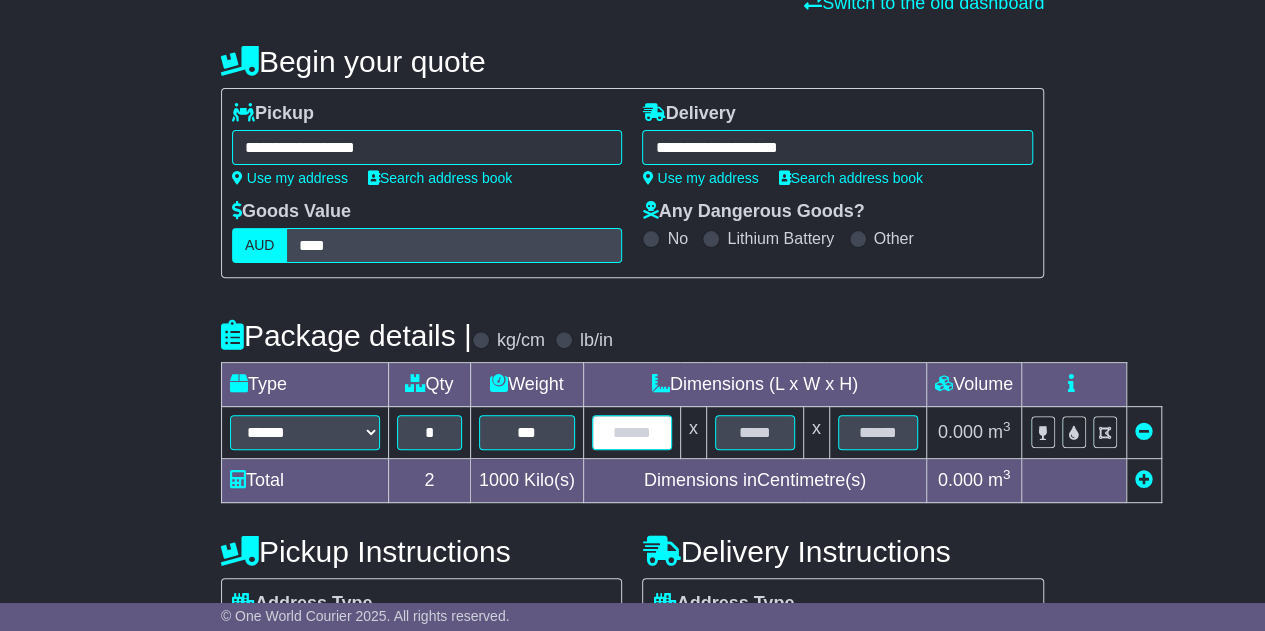click at bounding box center [632, 432] 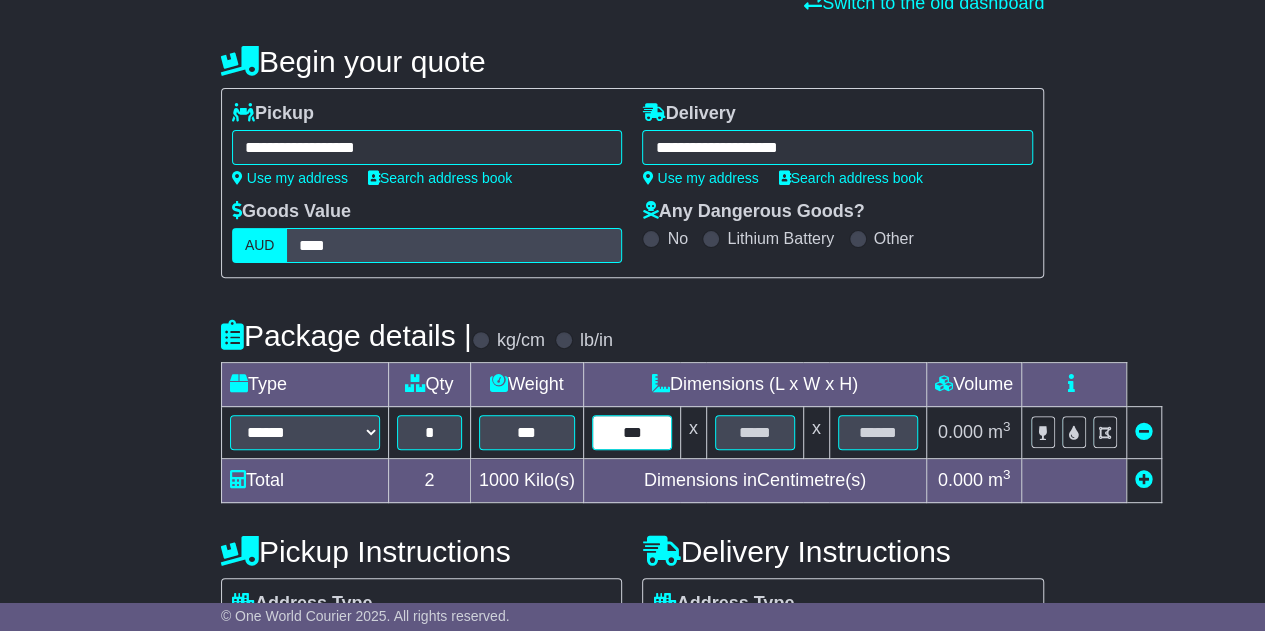 type on "***" 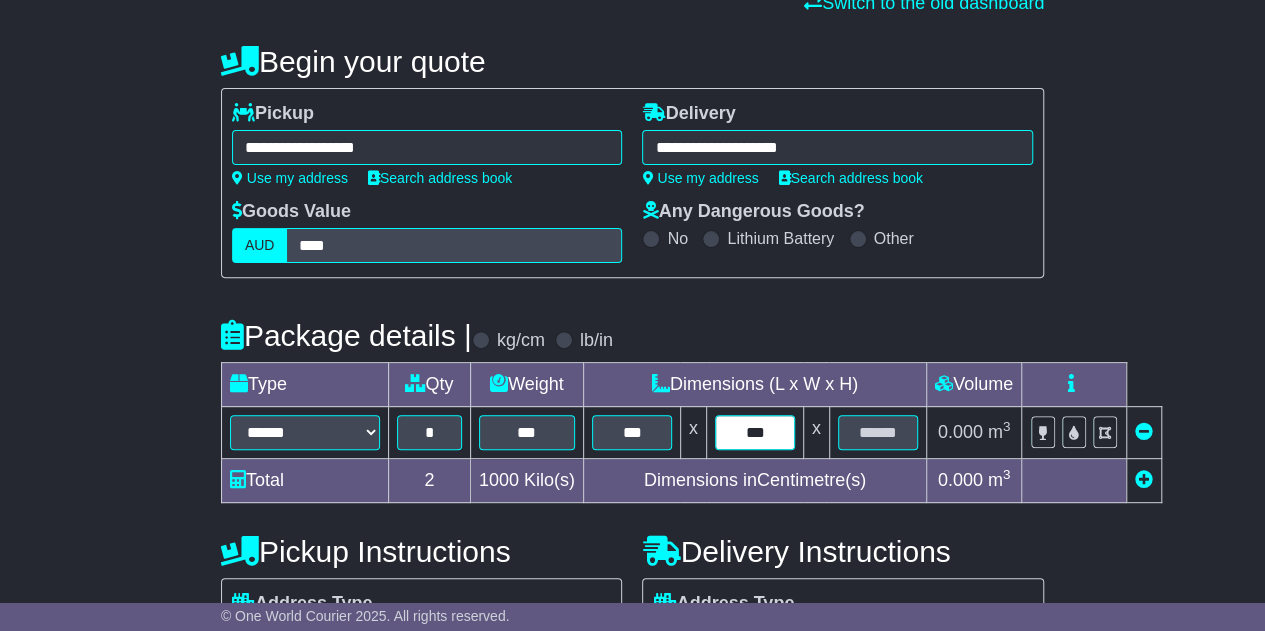 type on "***" 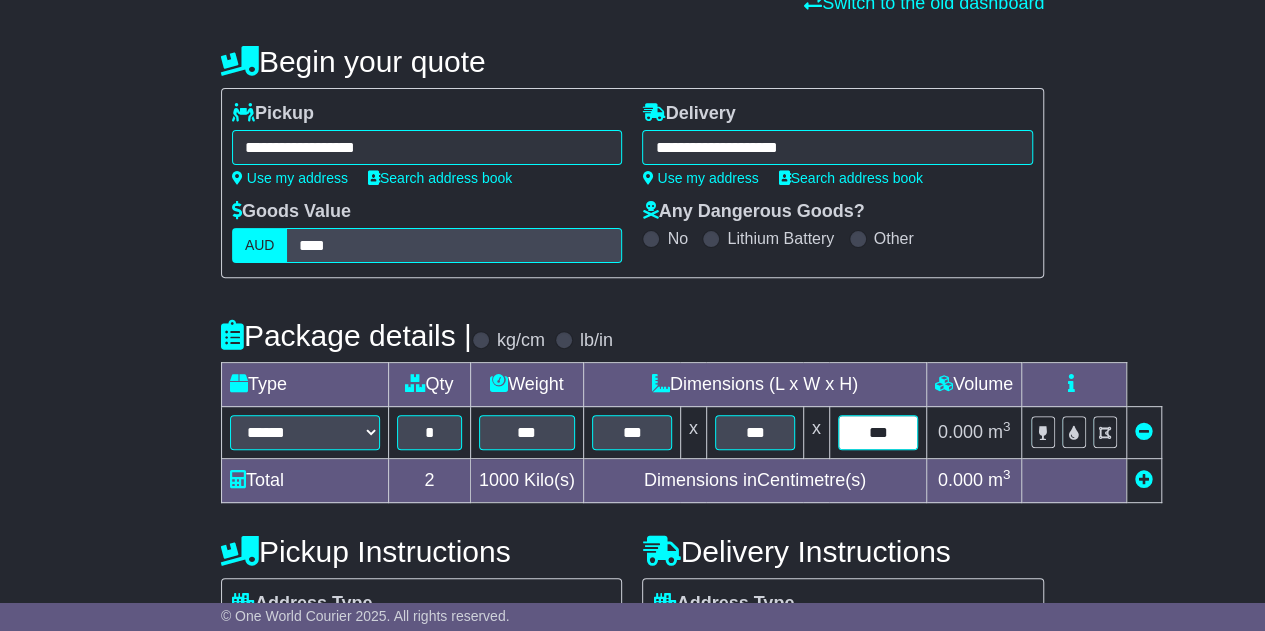 type on "***" 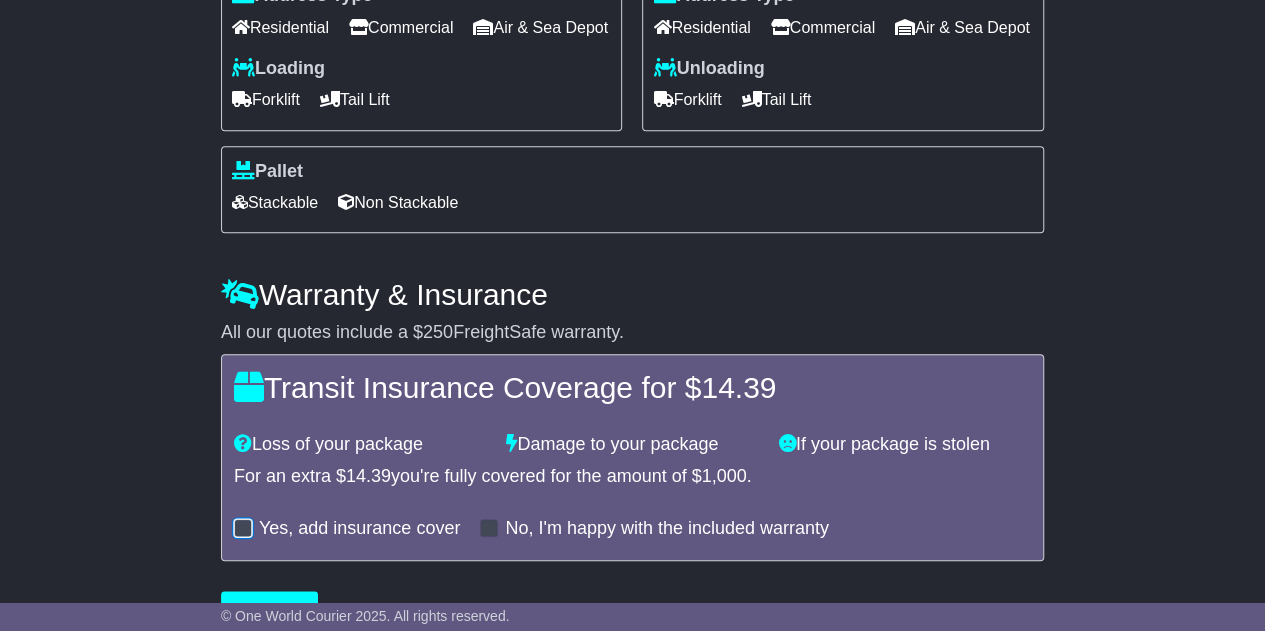 scroll, scrollTop: 682, scrollLeft: 0, axis: vertical 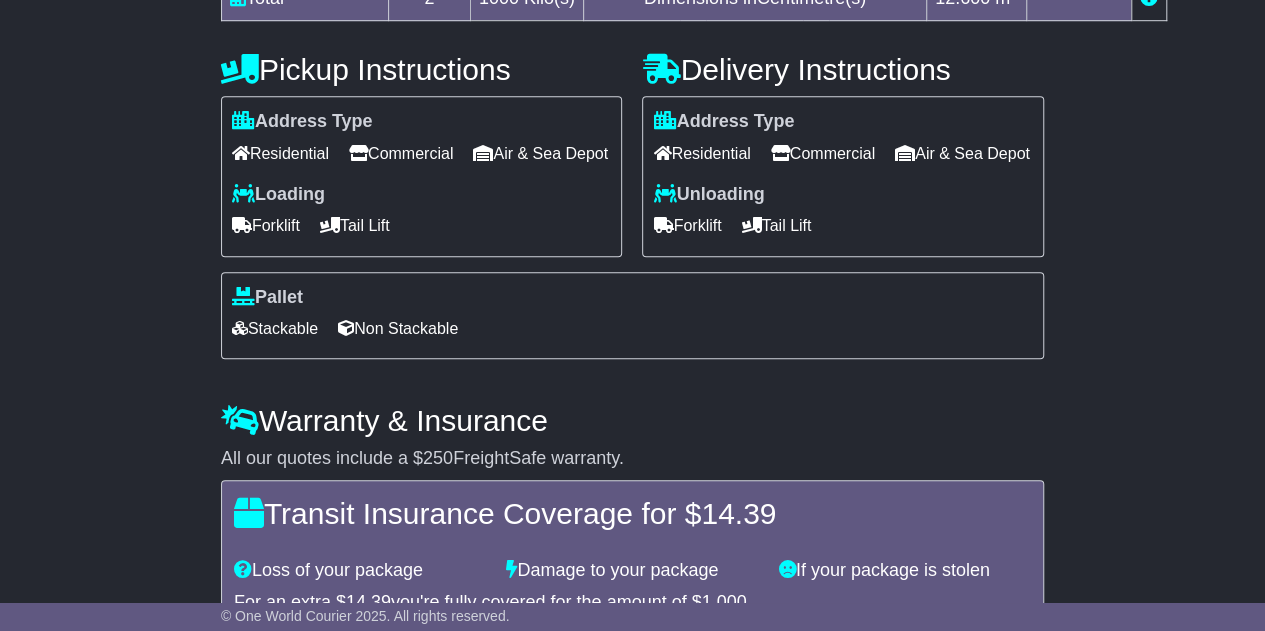 click on "Non Stackable" at bounding box center [398, 328] 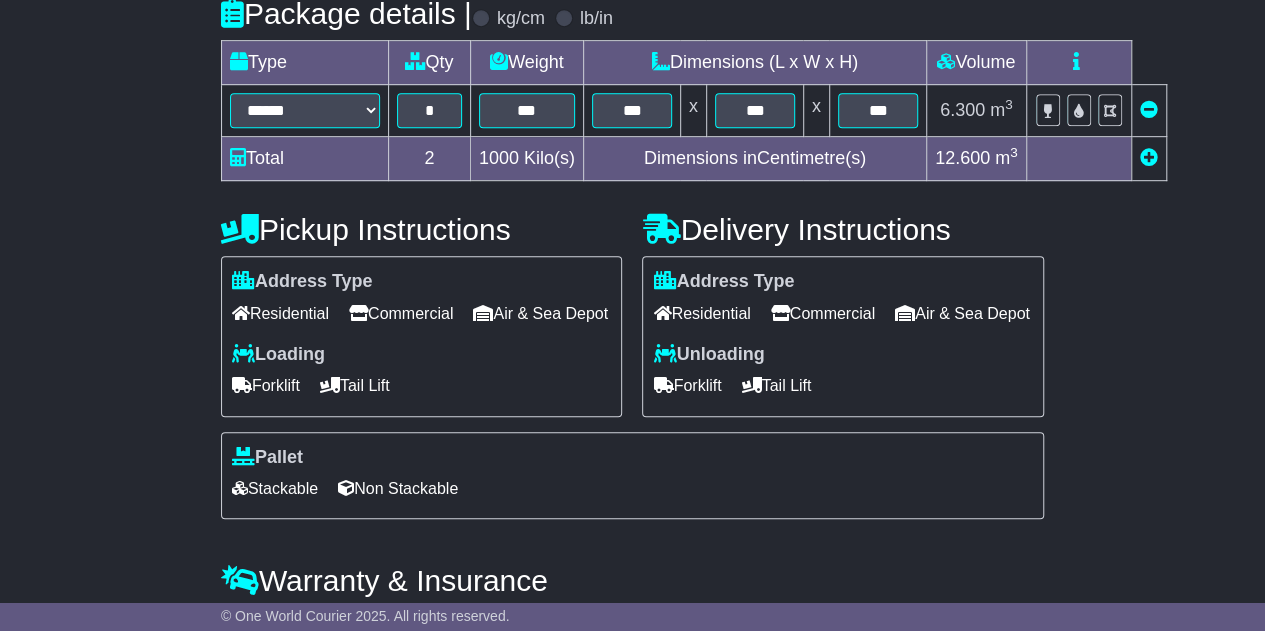 scroll, scrollTop: 382, scrollLeft: 0, axis: vertical 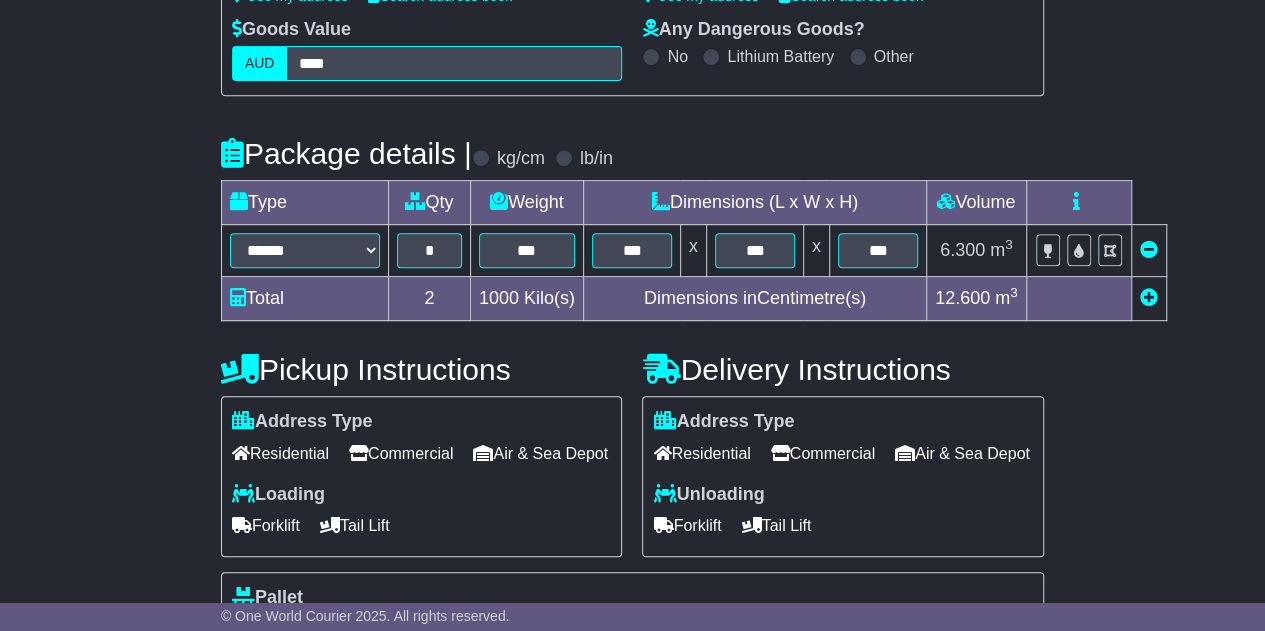 click at bounding box center [1149, 297] 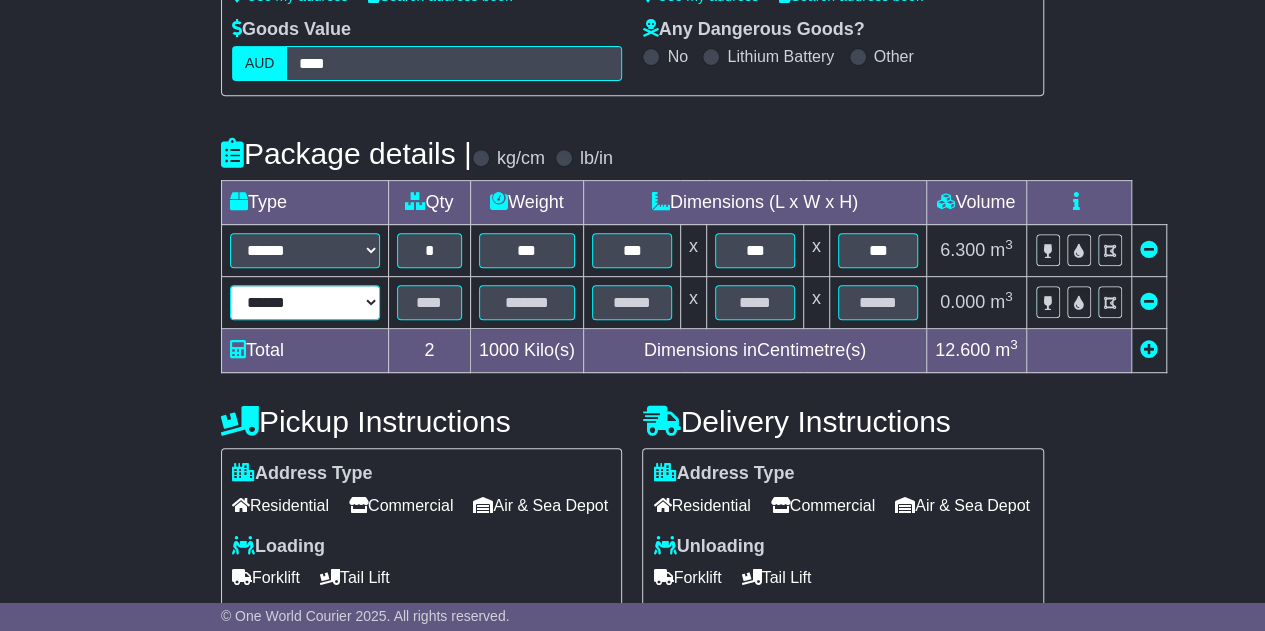 click on "****** ****** *** ******** ***** **** **** ****** *** *******" at bounding box center [305, 302] 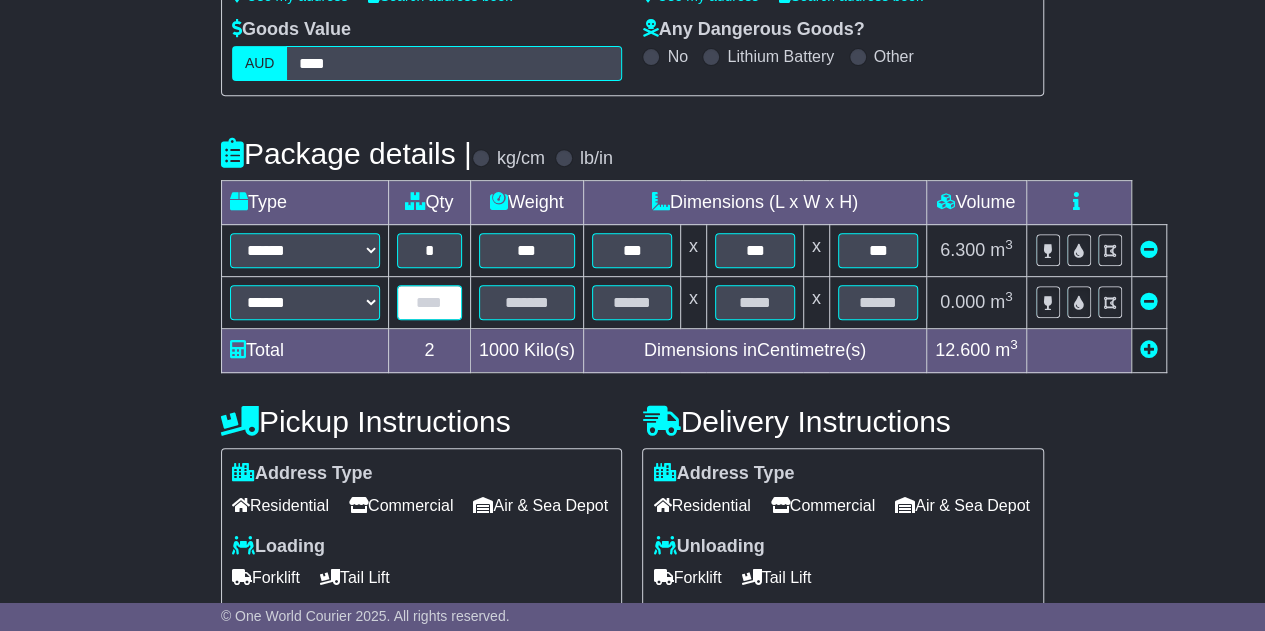 click at bounding box center (429, 302) 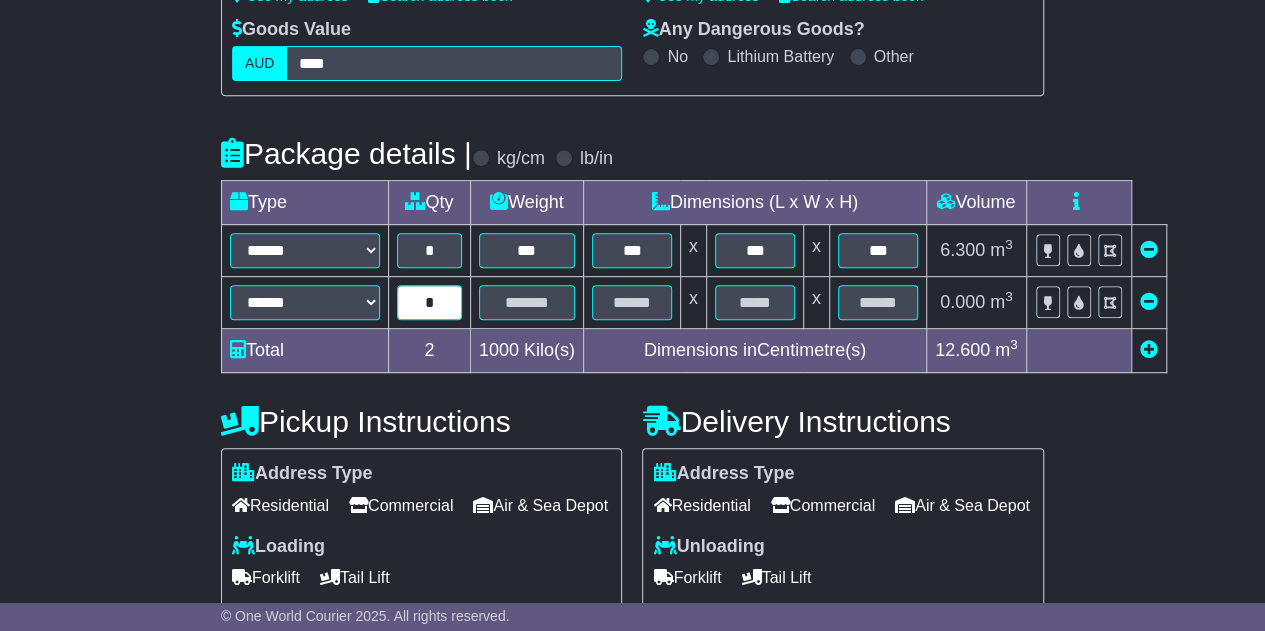 type on "*" 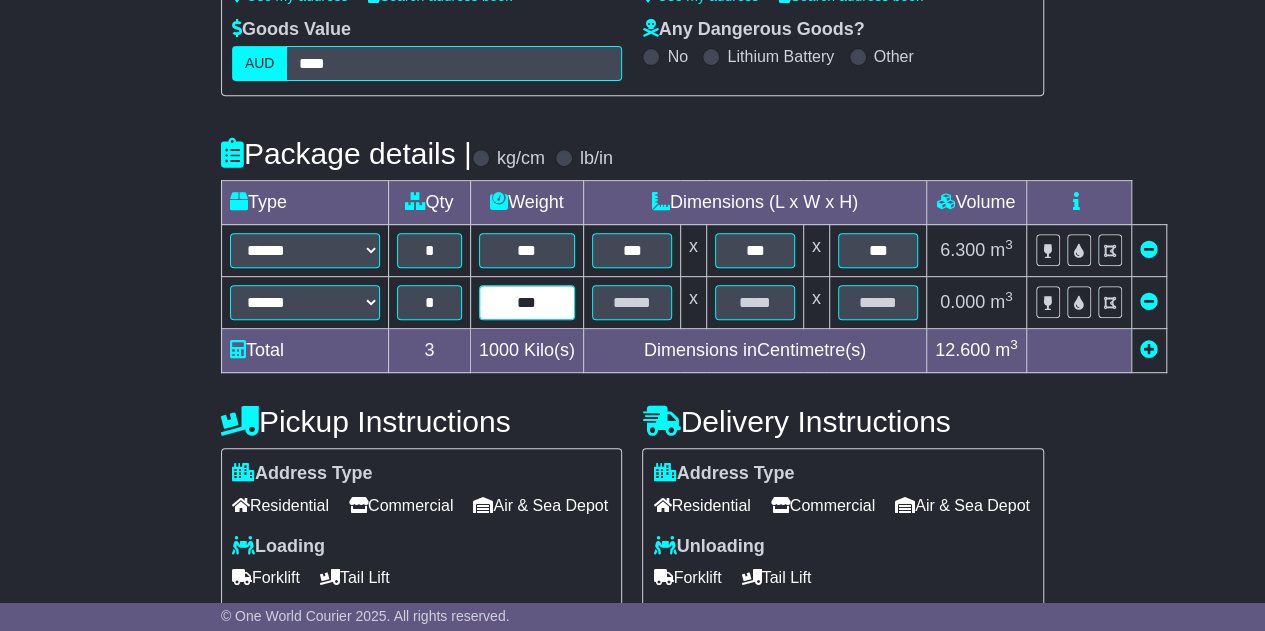 type on "***" 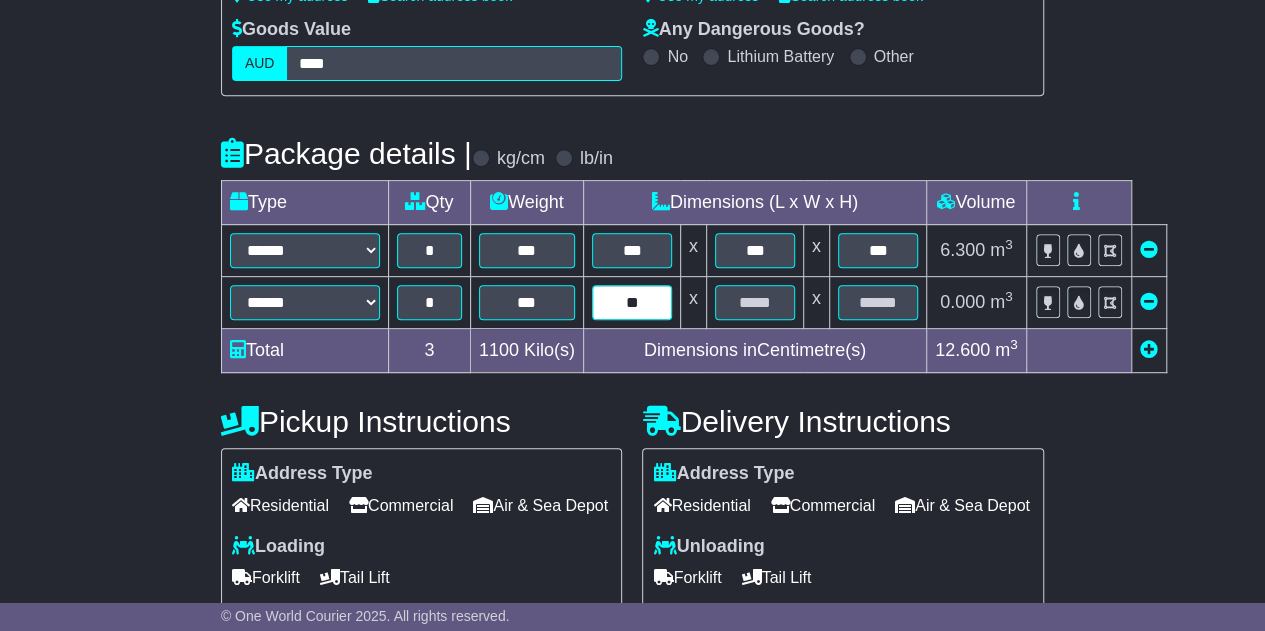 type on "**" 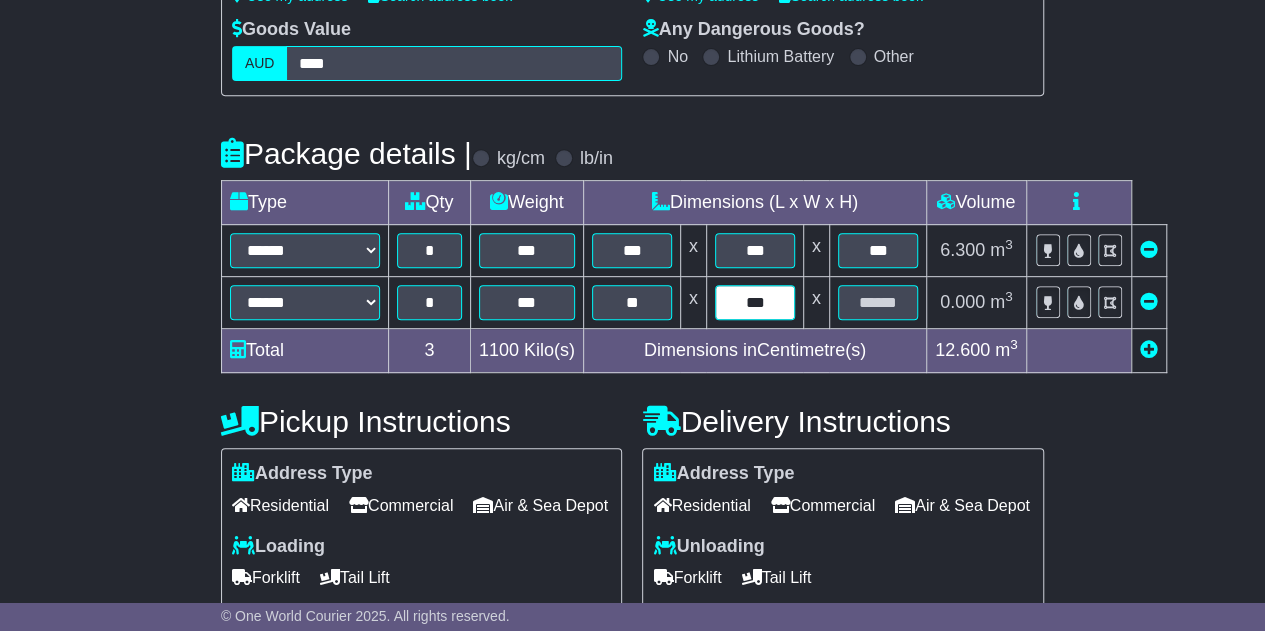 type on "***" 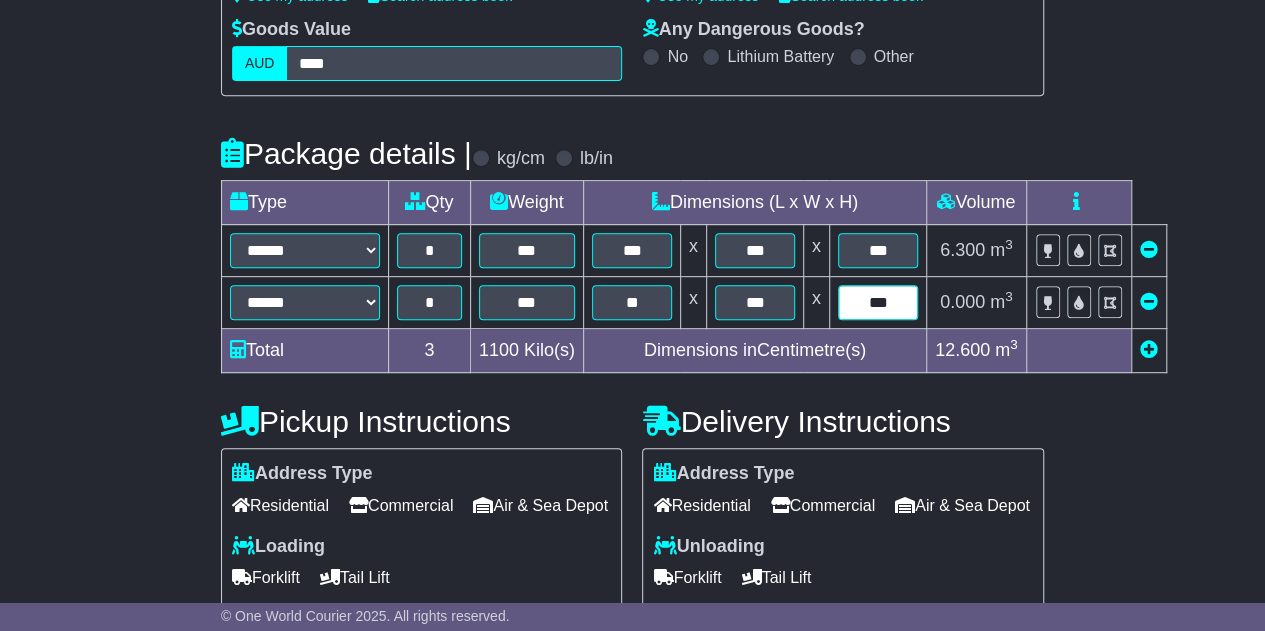type on "***" 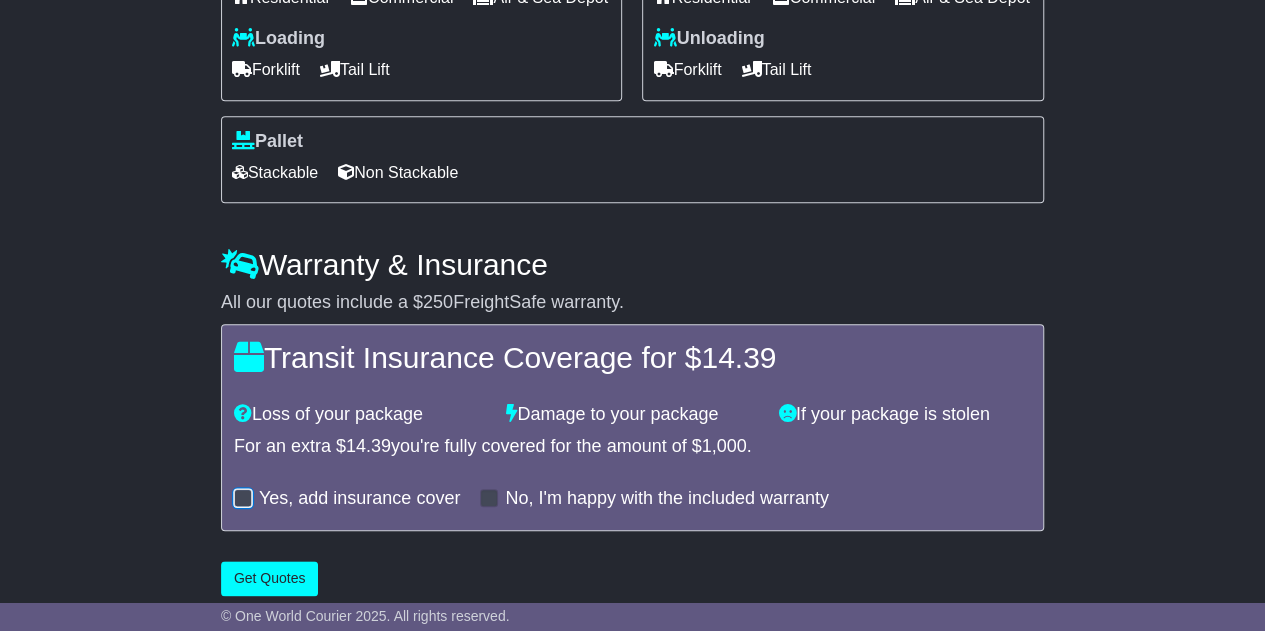 scroll, scrollTop: 935, scrollLeft: 0, axis: vertical 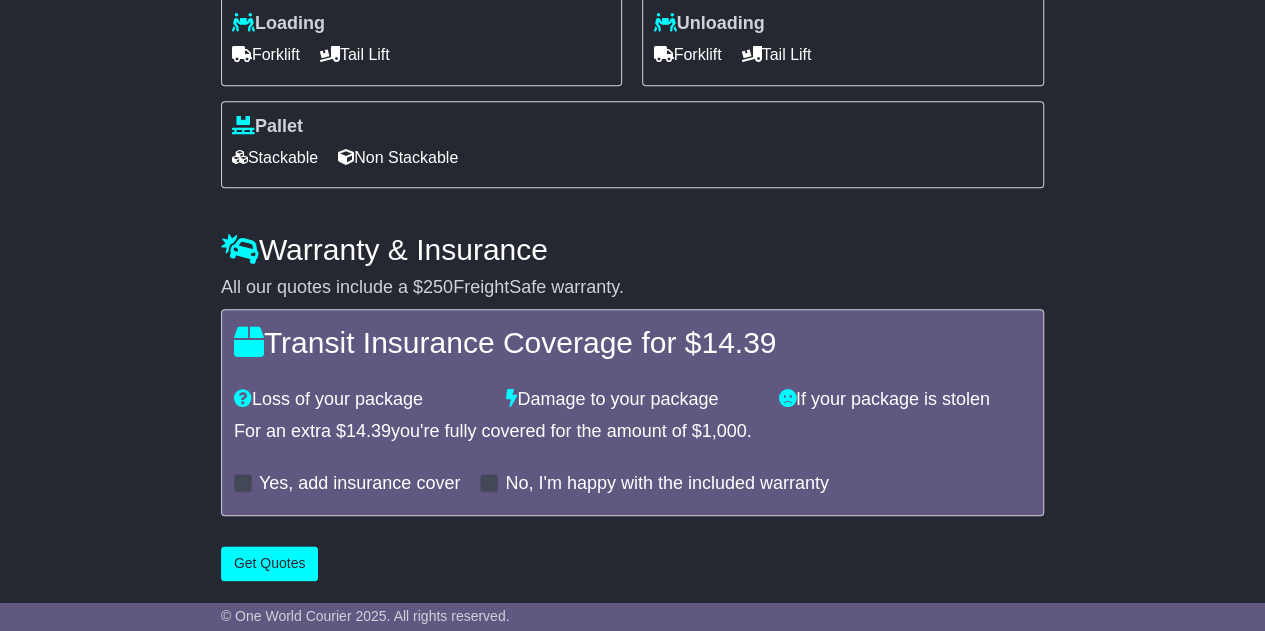click on "**********" at bounding box center (632, -44) 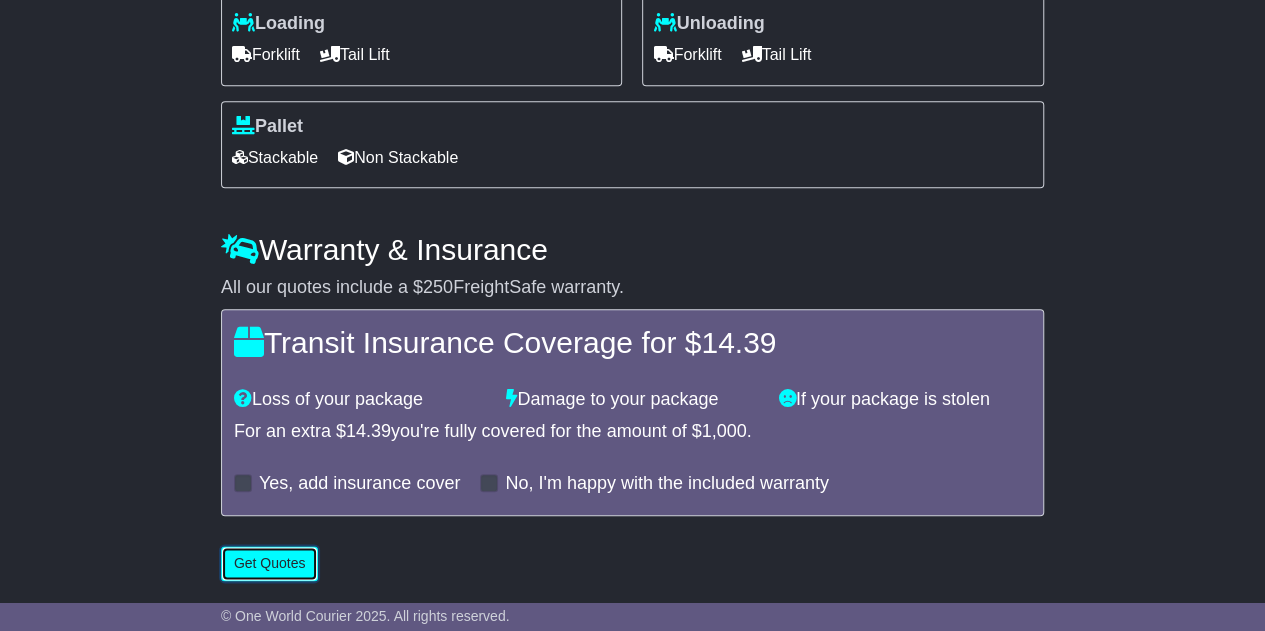 click on "Get Quotes" at bounding box center (270, 563) 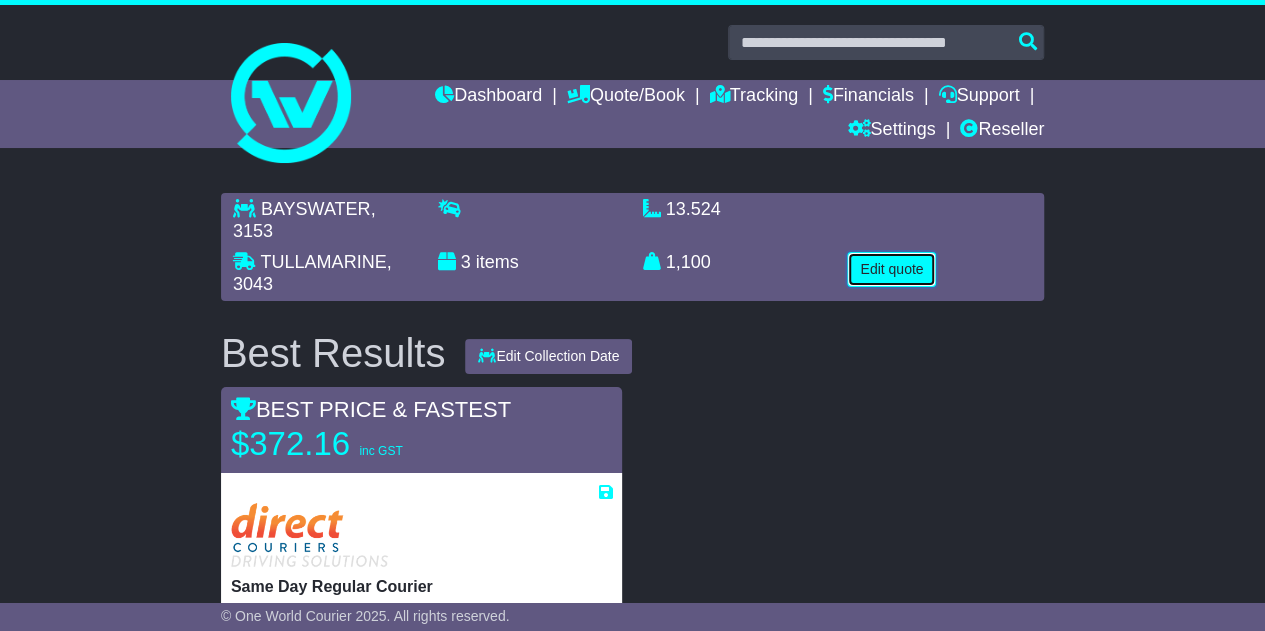 click on "Edit quote" at bounding box center (891, 269) 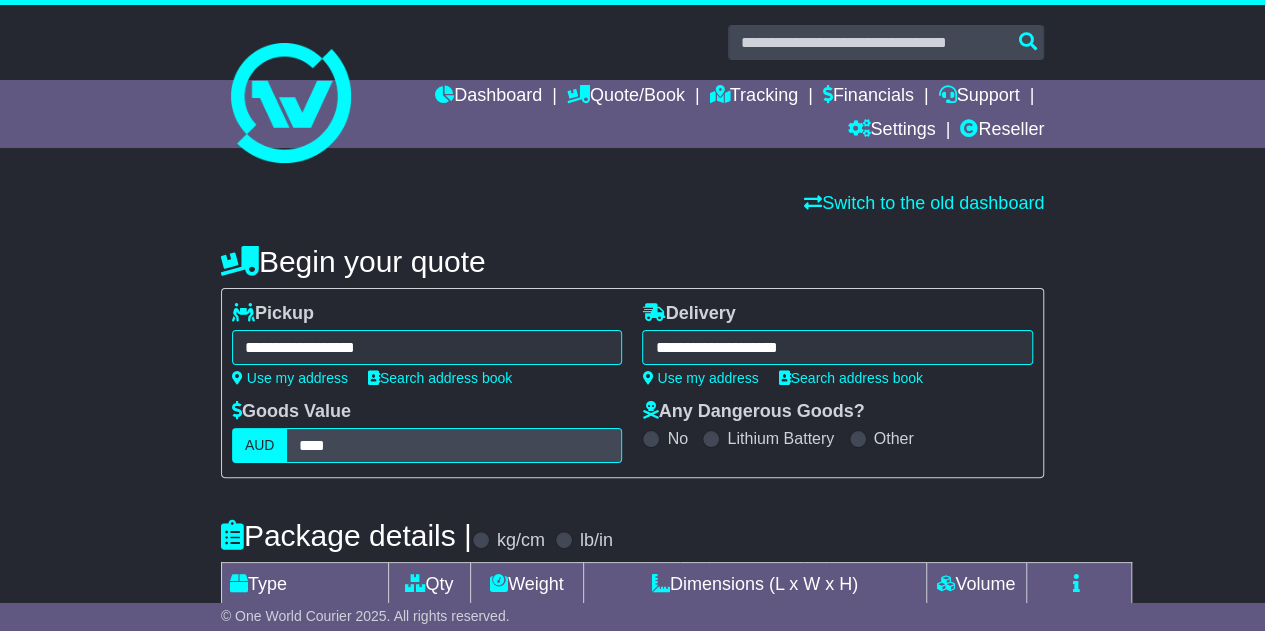 click on "**********" at bounding box center [427, 347] 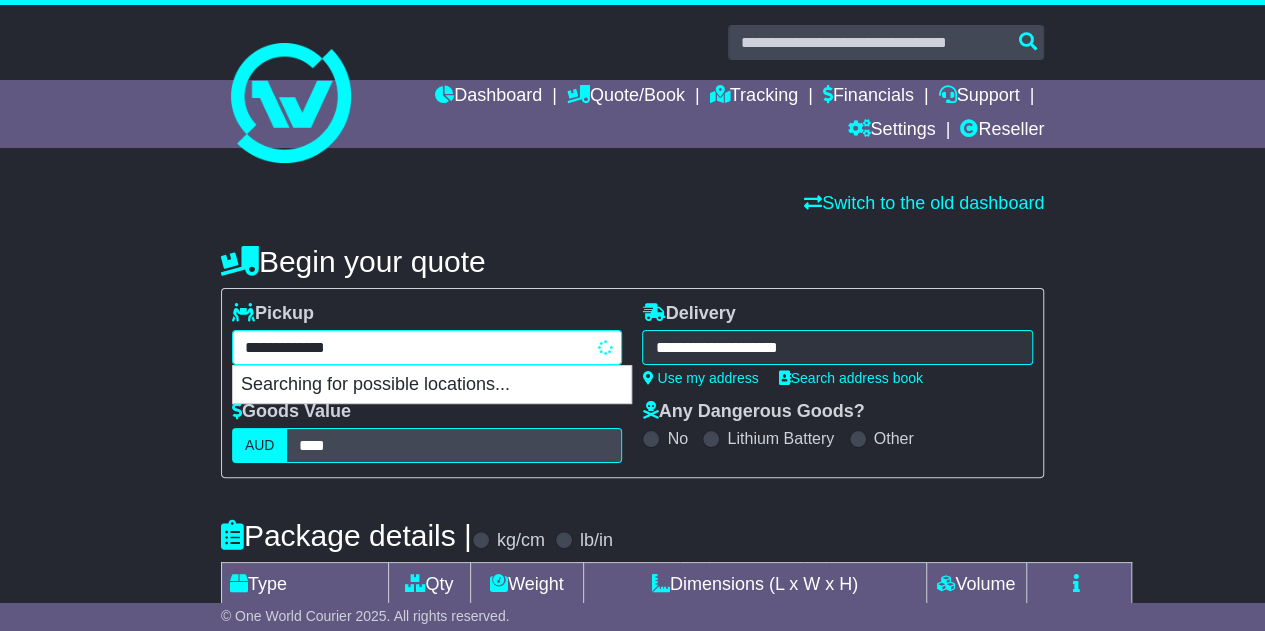 type on "**********" 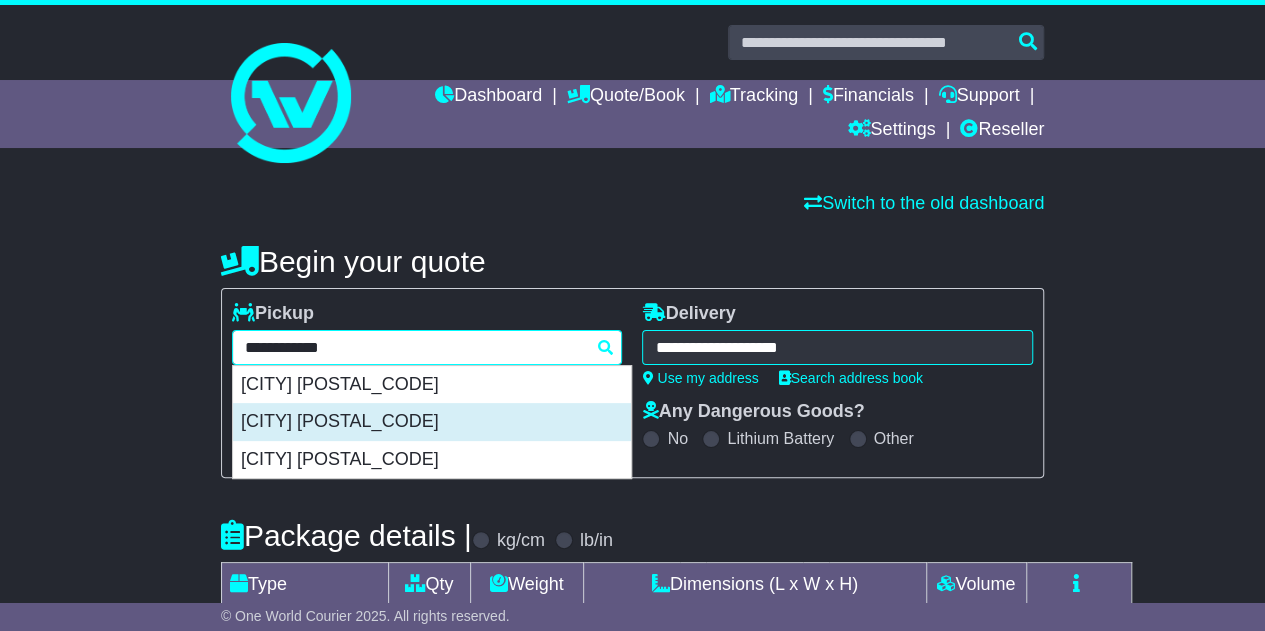 click on "BAYSWATER 6053" at bounding box center (432, 422) 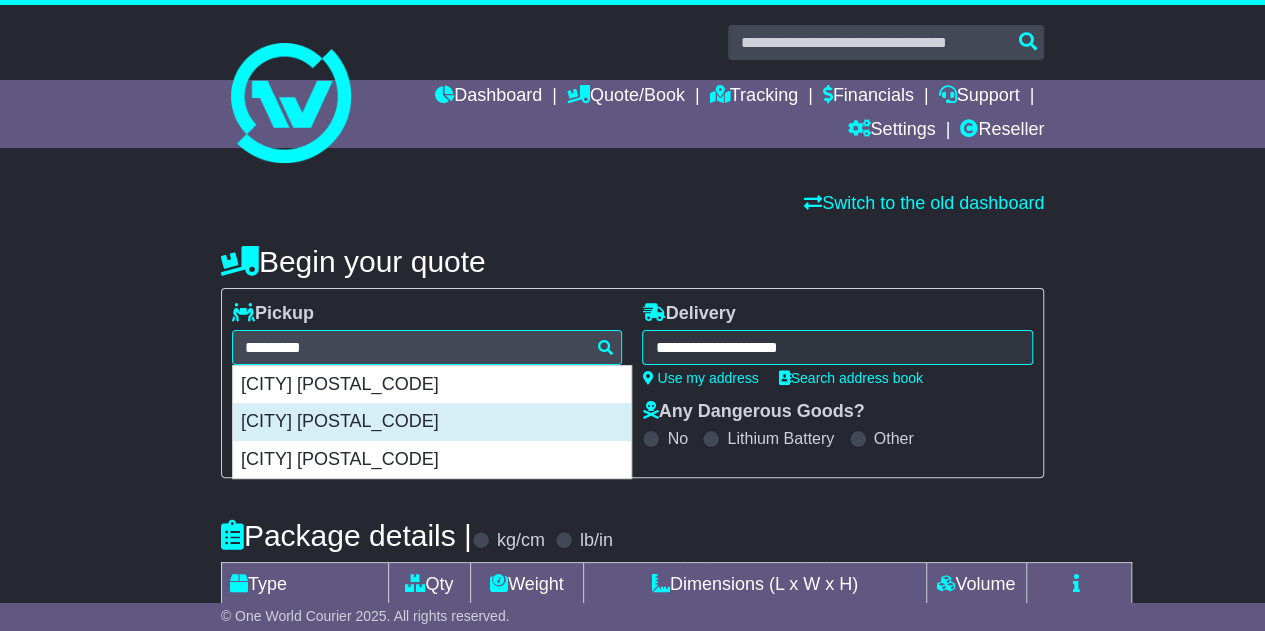 type on "**********" 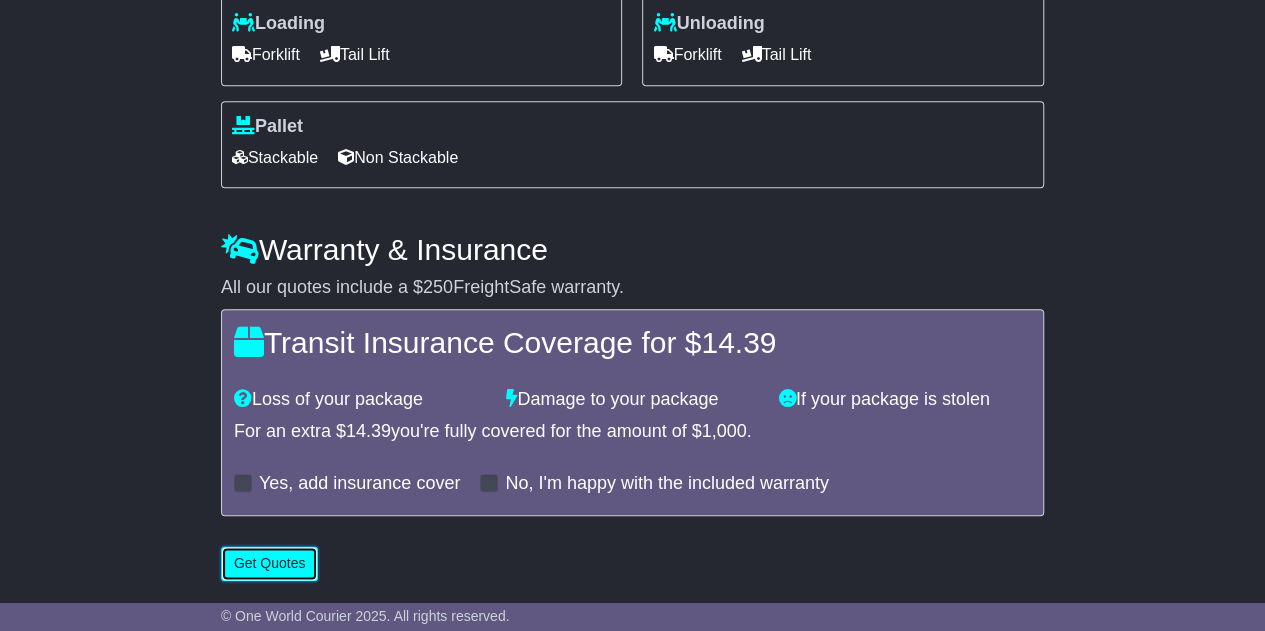 click on "Get Quotes" at bounding box center [270, 563] 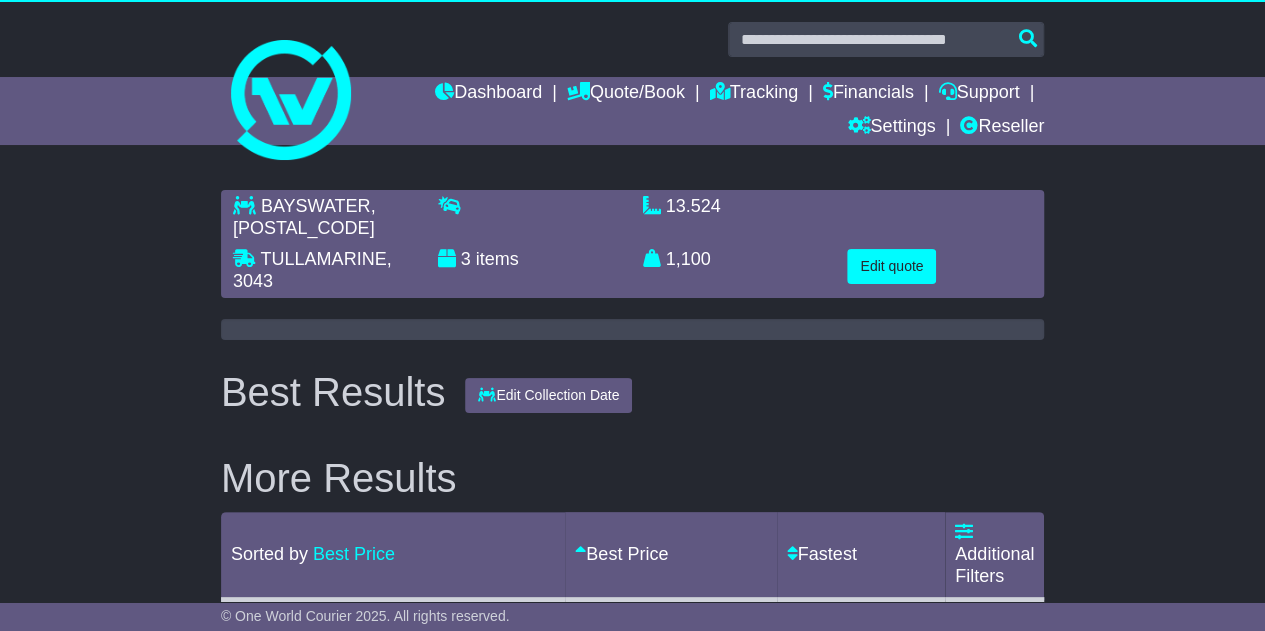 scroll, scrollTop: 0, scrollLeft: 0, axis: both 